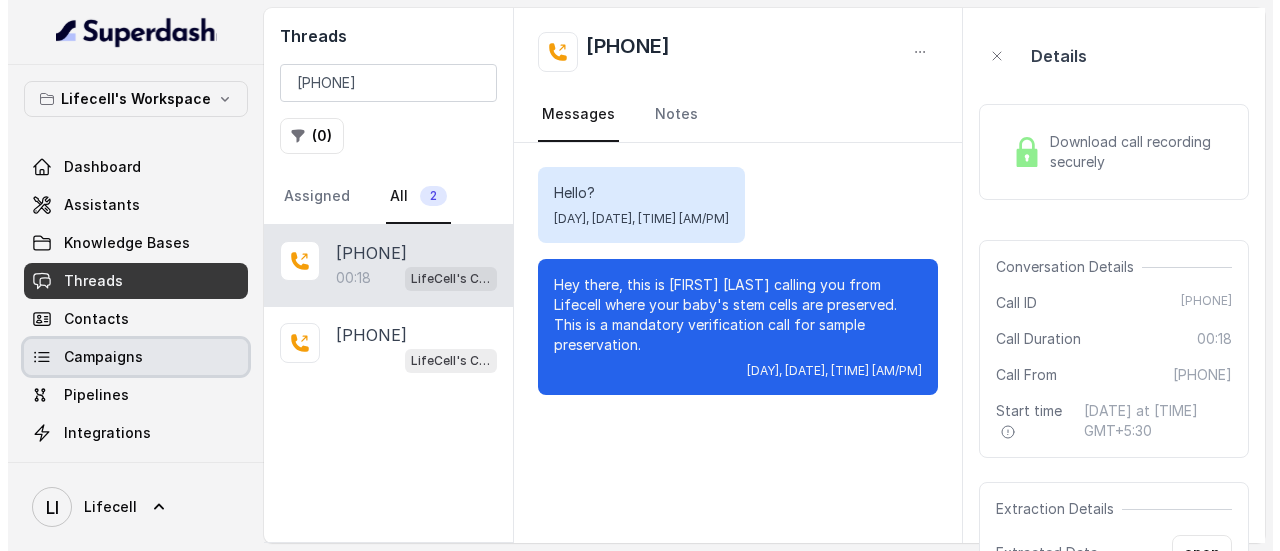 scroll, scrollTop: 0, scrollLeft: 0, axis: both 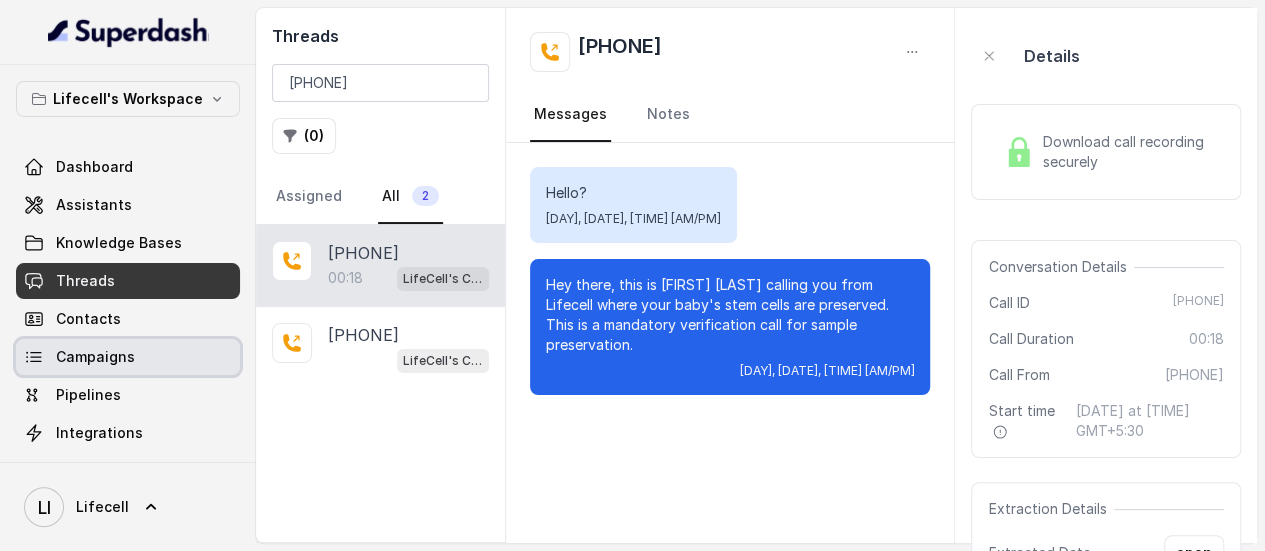 drag, startPoint x: 0, startPoint y: 0, endPoint x: 93, endPoint y: 355, distance: 366.97955 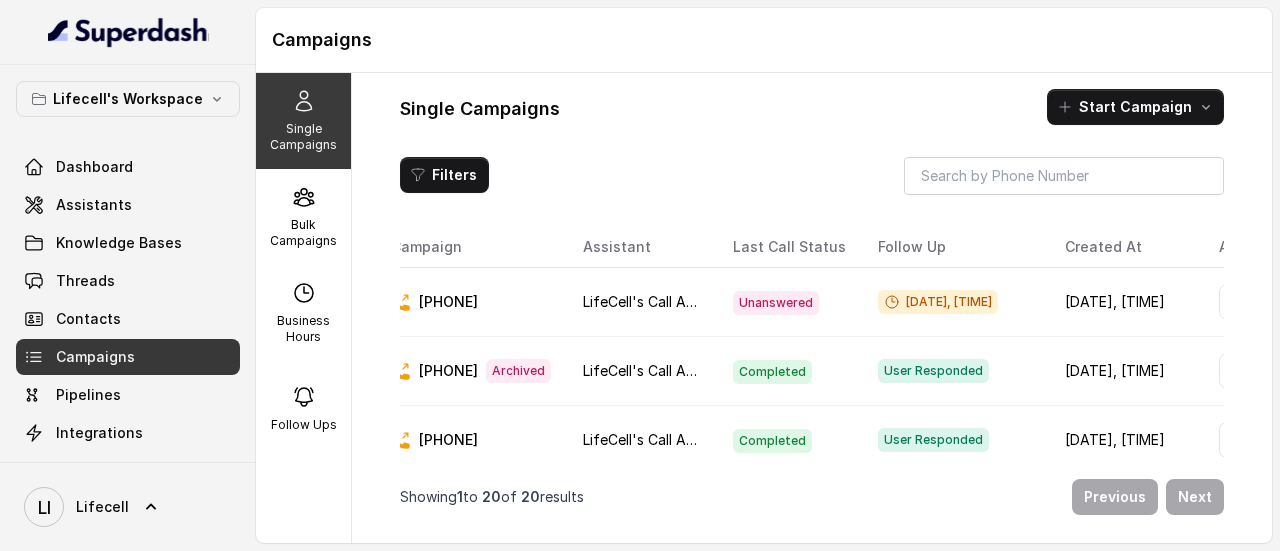scroll, scrollTop: 0, scrollLeft: 0, axis: both 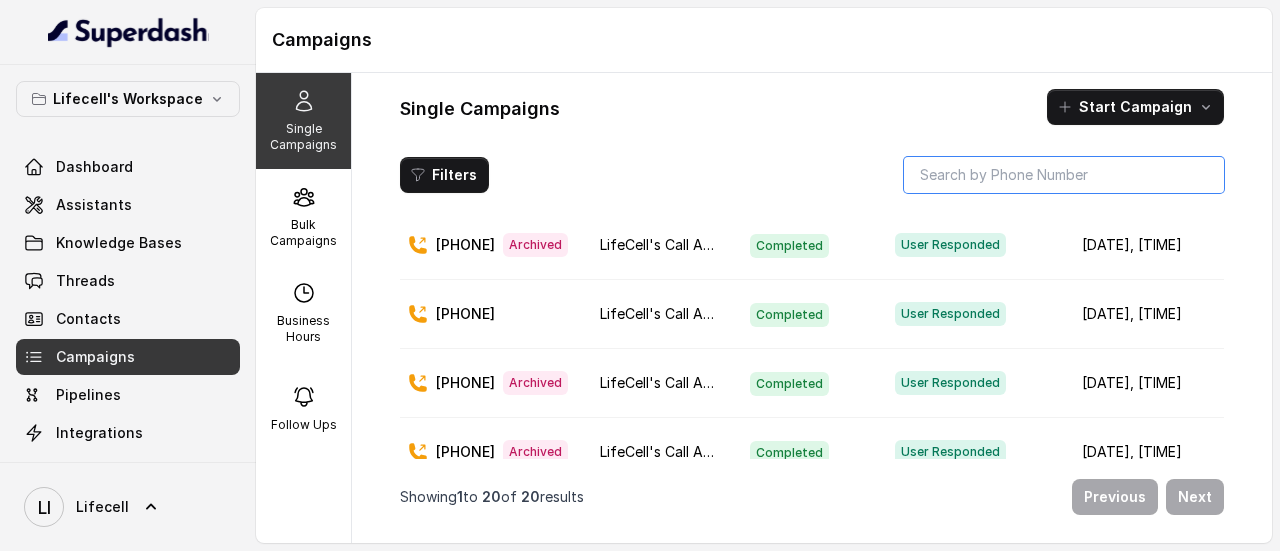 click at bounding box center (1064, 175) 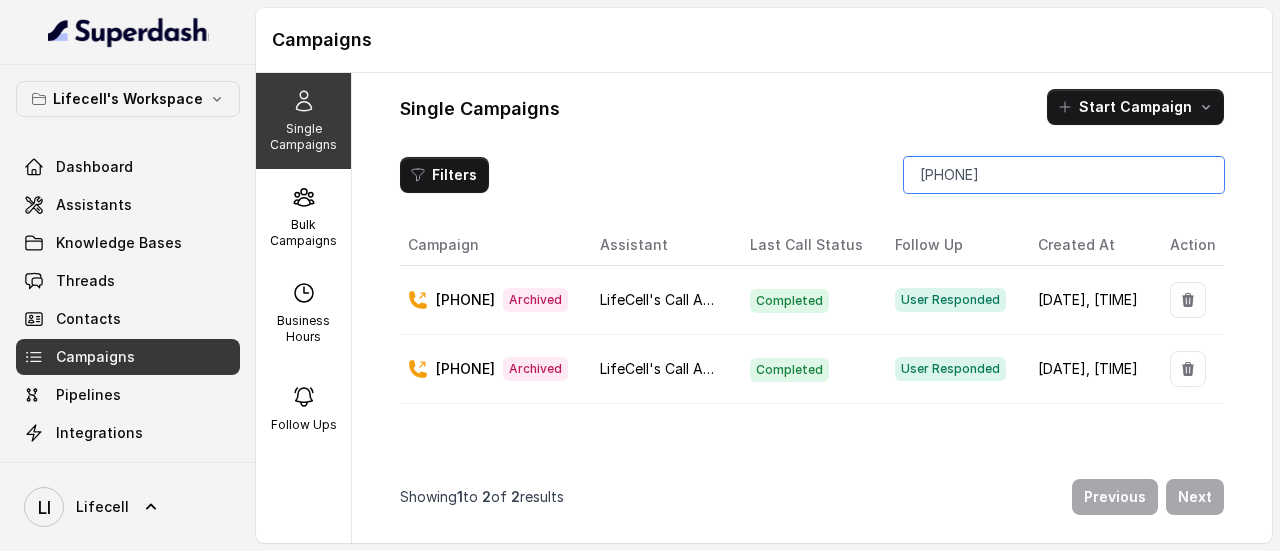 scroll, scrollTop: 0, scrollLeft: 0, axis: both 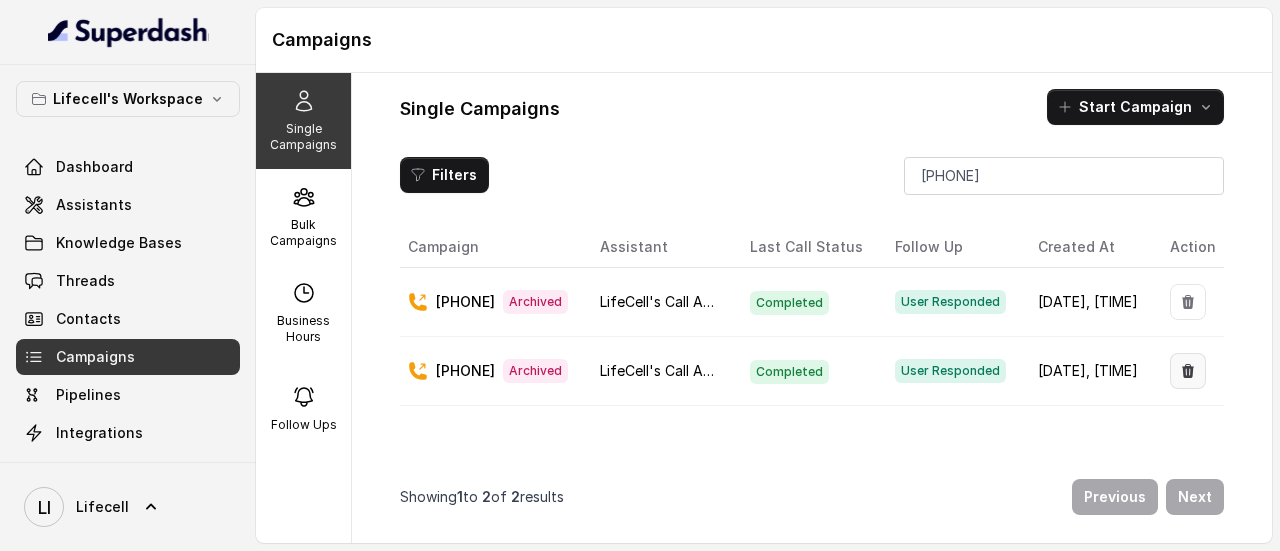 click 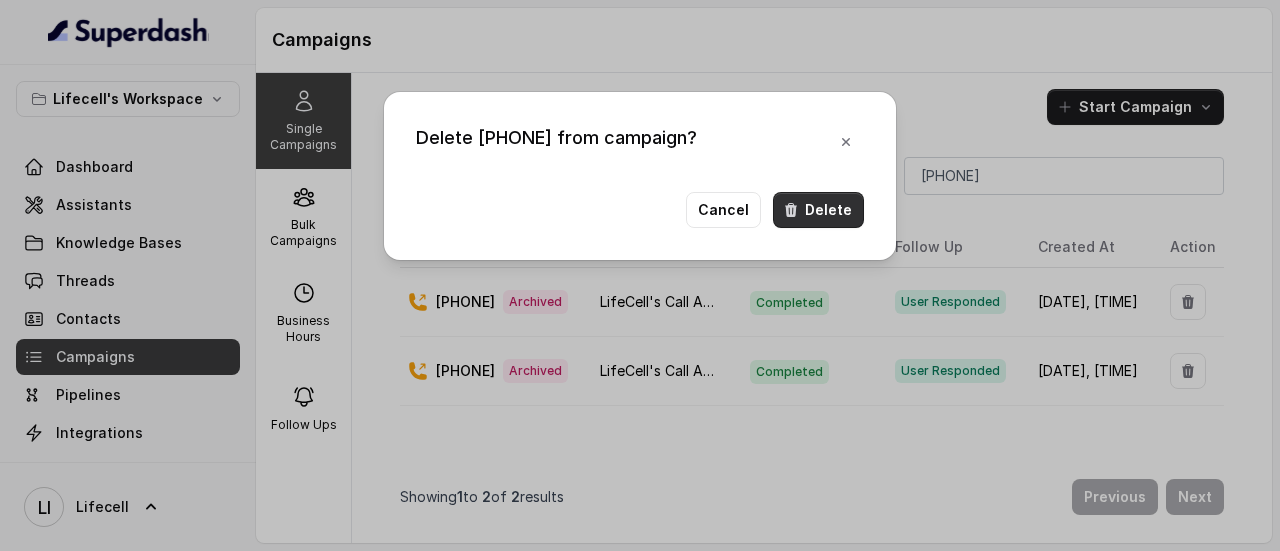 click on "Delete" at bounding box center [818, 210] 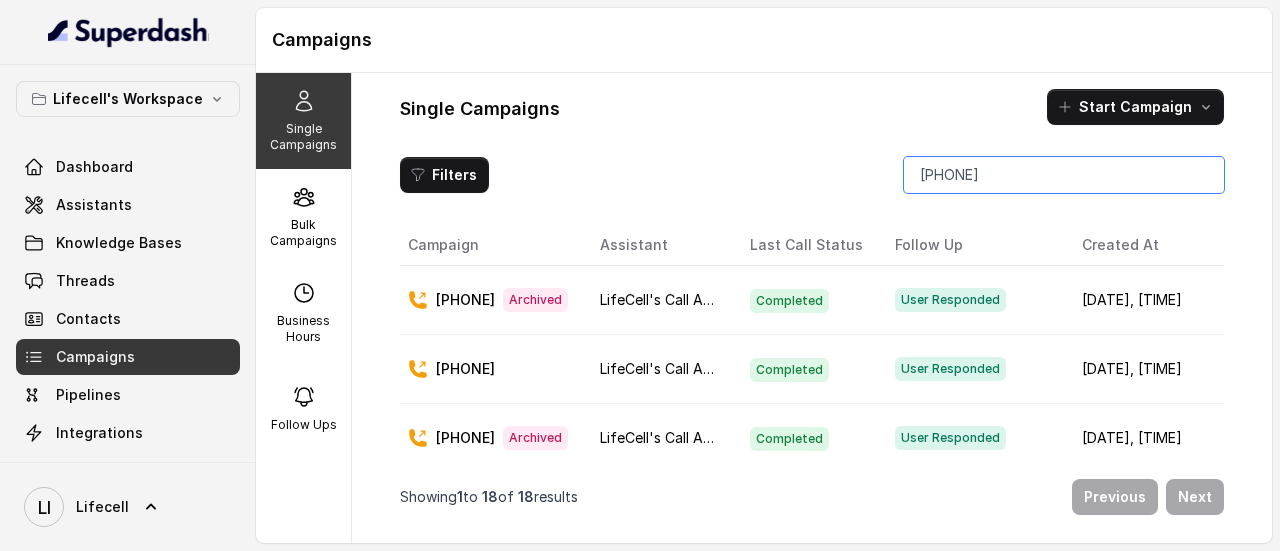 click on "[NUMBER]" at bounding box center [1064, 175] 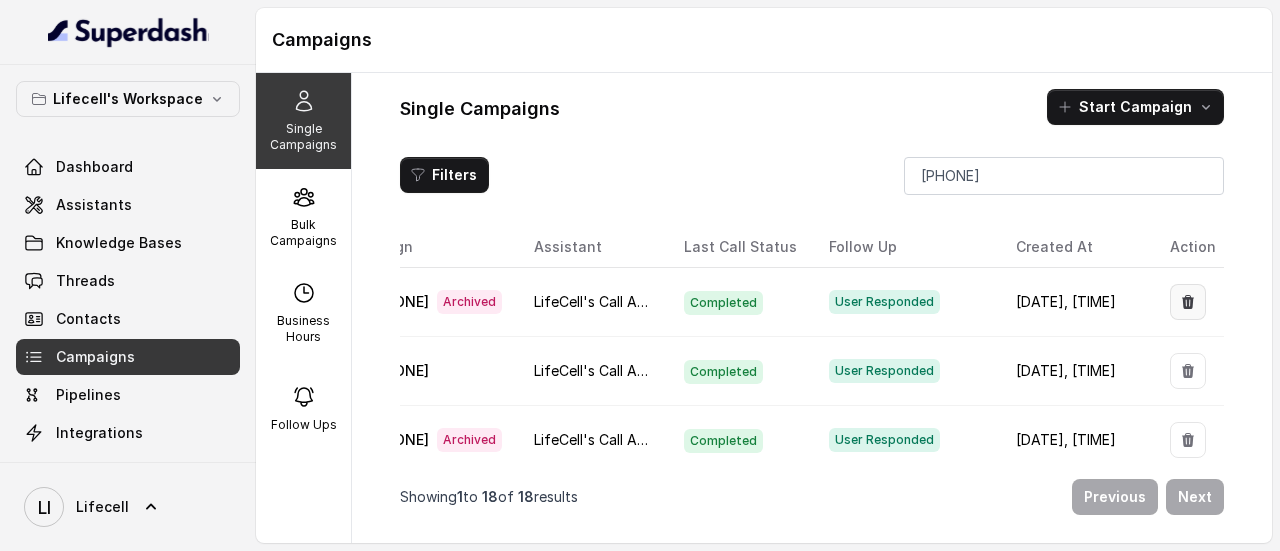 click 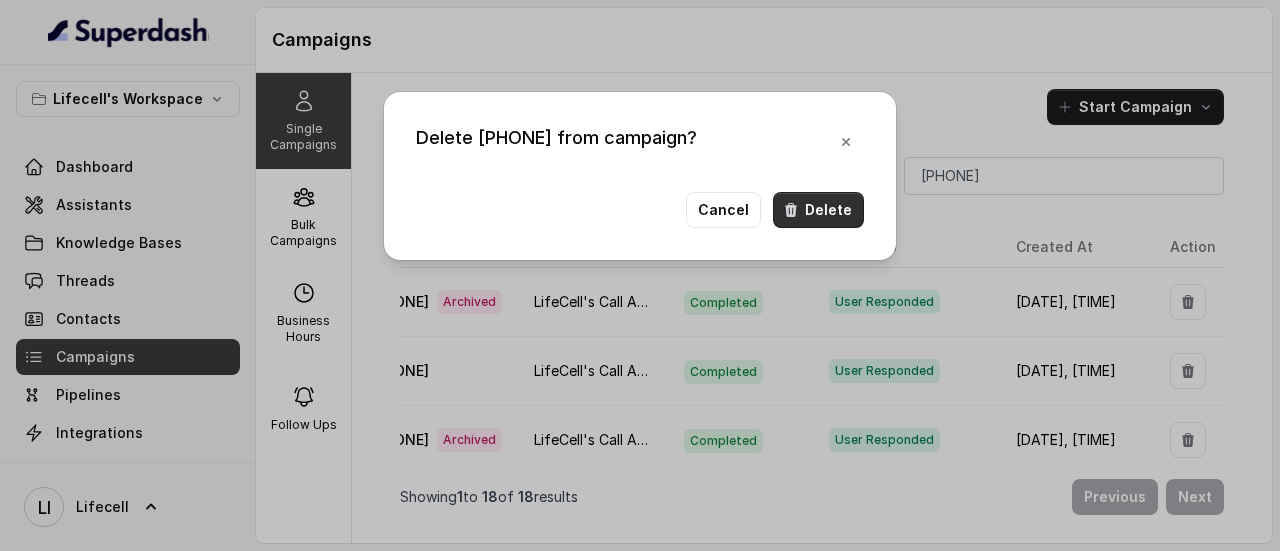 click on "Delete" at bounding box center (818, 210) 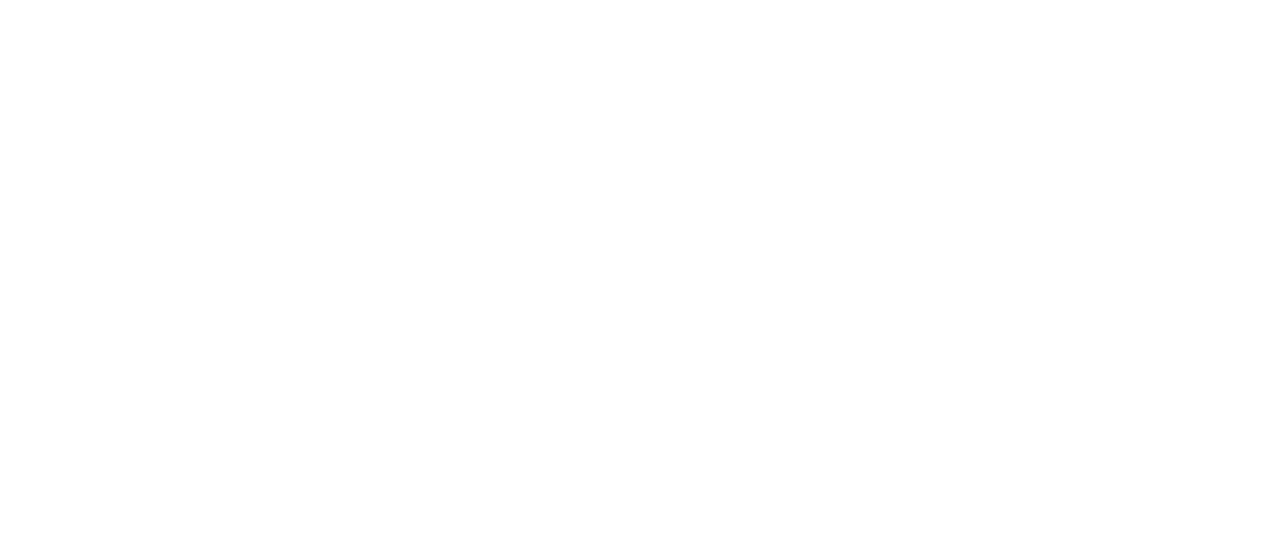 scroll, scrollTop: 0, scrollLeft: 0, axis: both 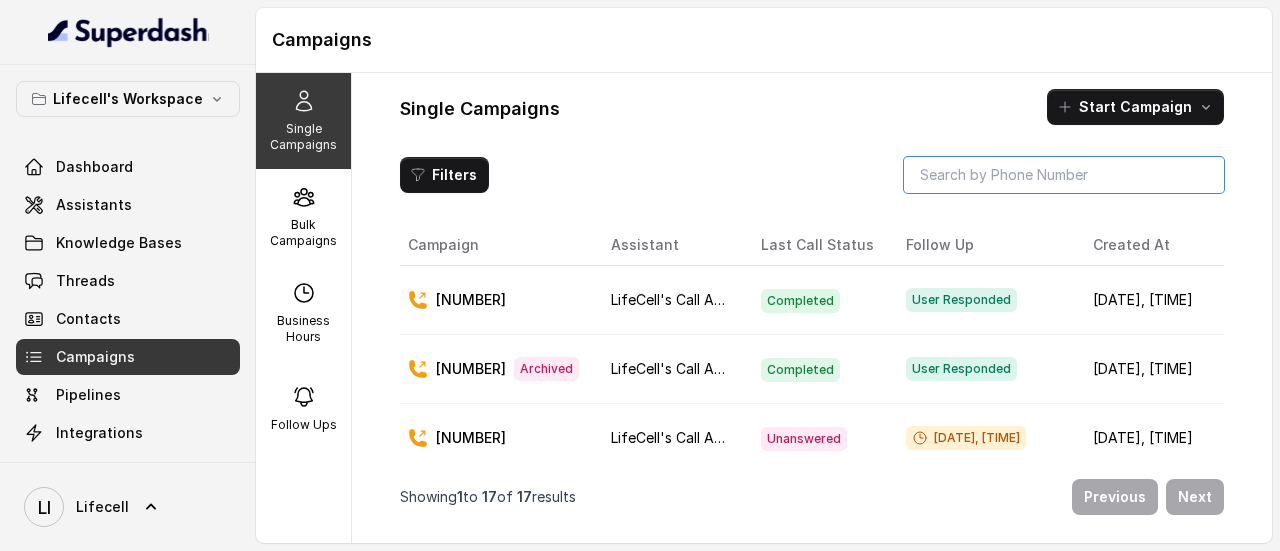 click at bounding box center (1064, 175) 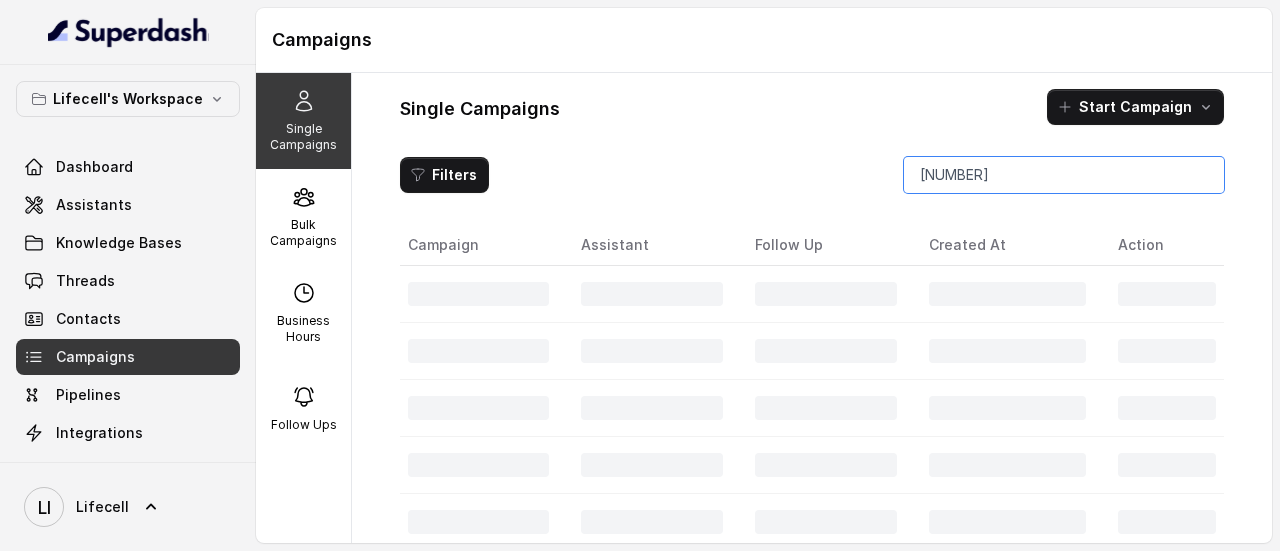 type on "[NUMBER]" 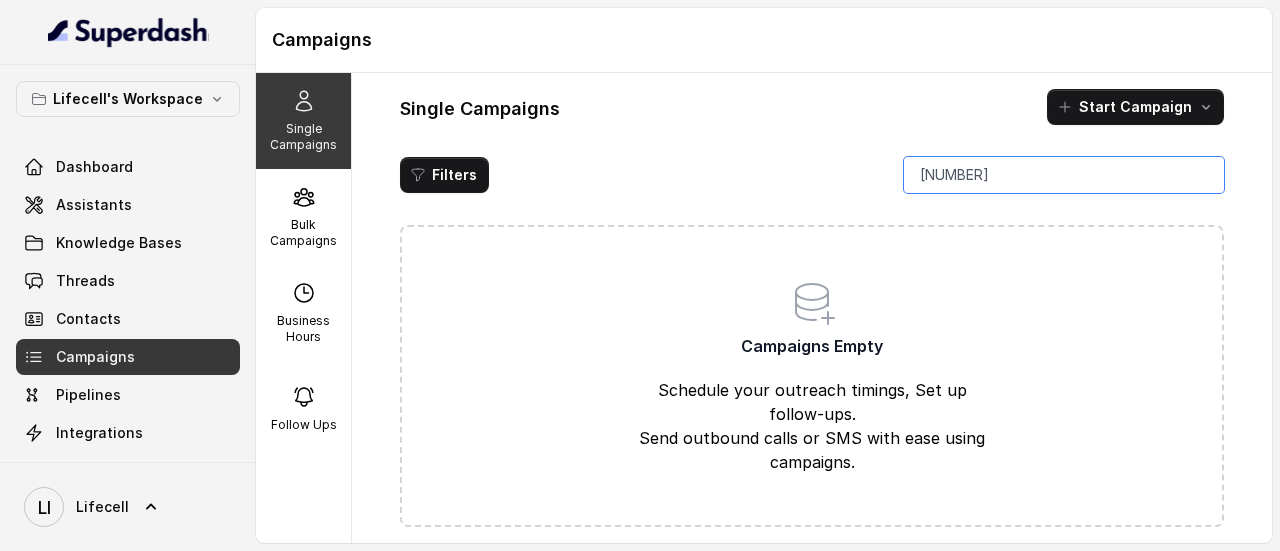 click on "[NUMBER]" at bounding box center (1064, 175) 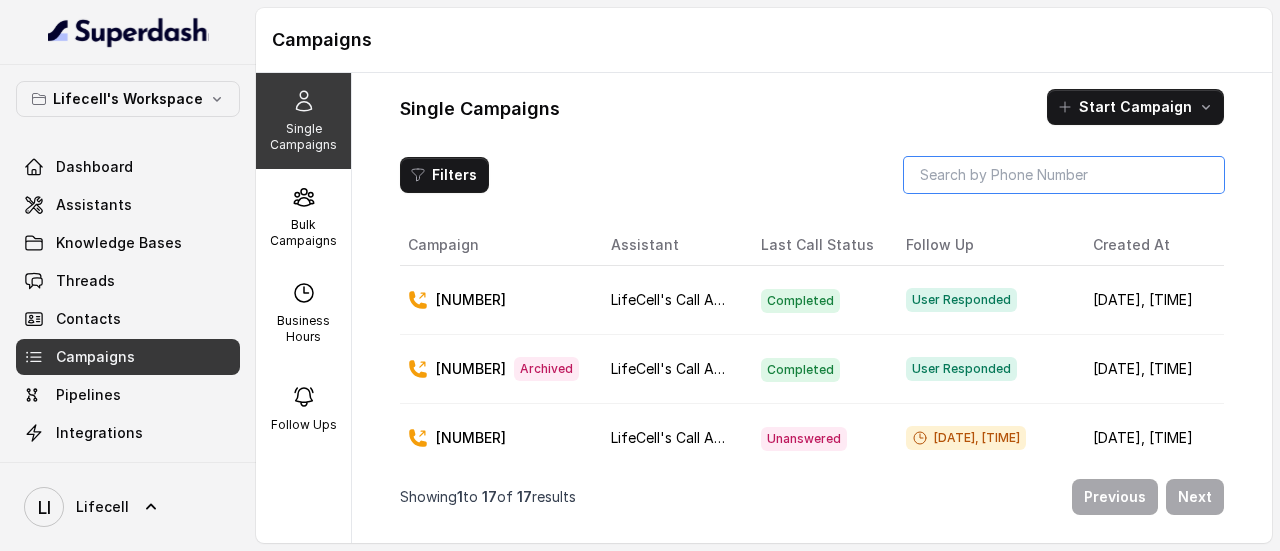 click at bounding box center (1064, 175) 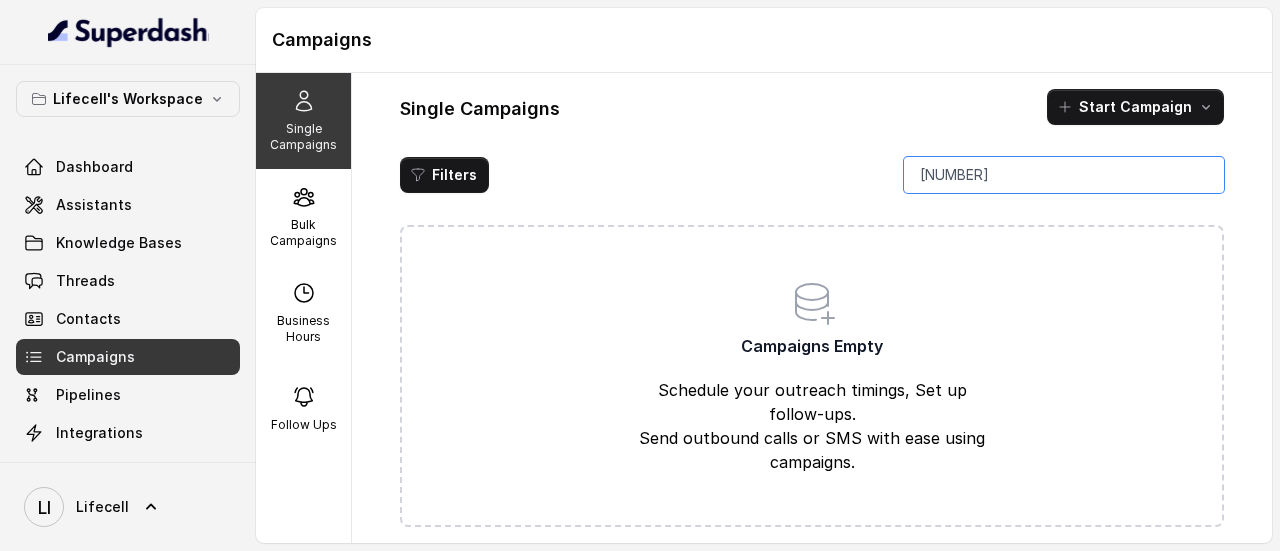 click on "[NUMBER]" at bounding box center [1064, 175] 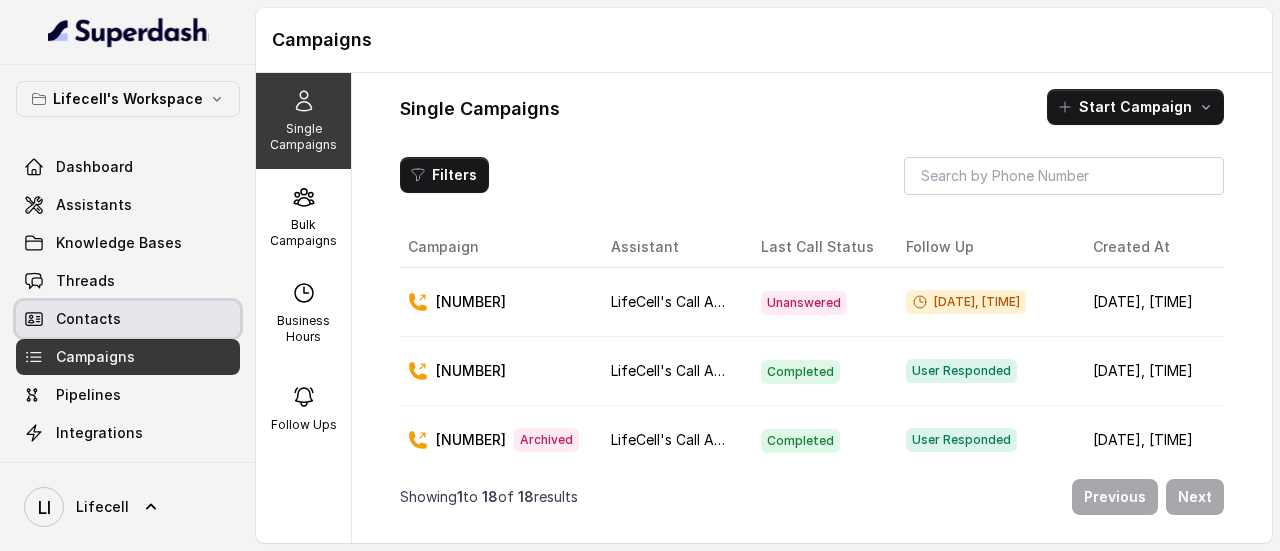 click on "Contacts" at bounding box center [128, 319] 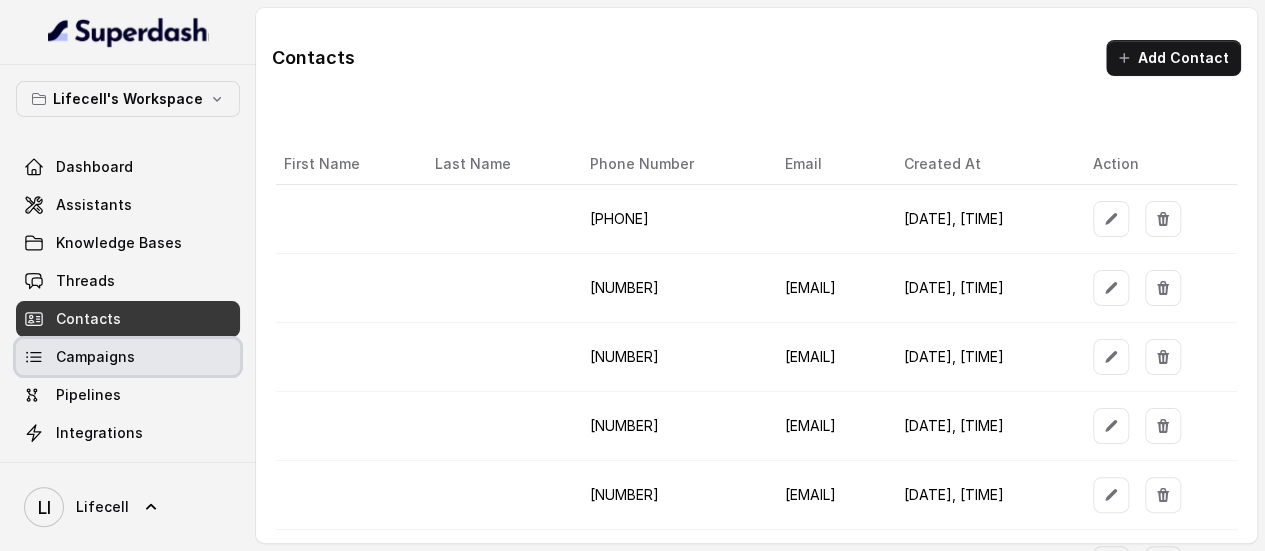 click on "Campaigns" at bounding box center (95, 357) 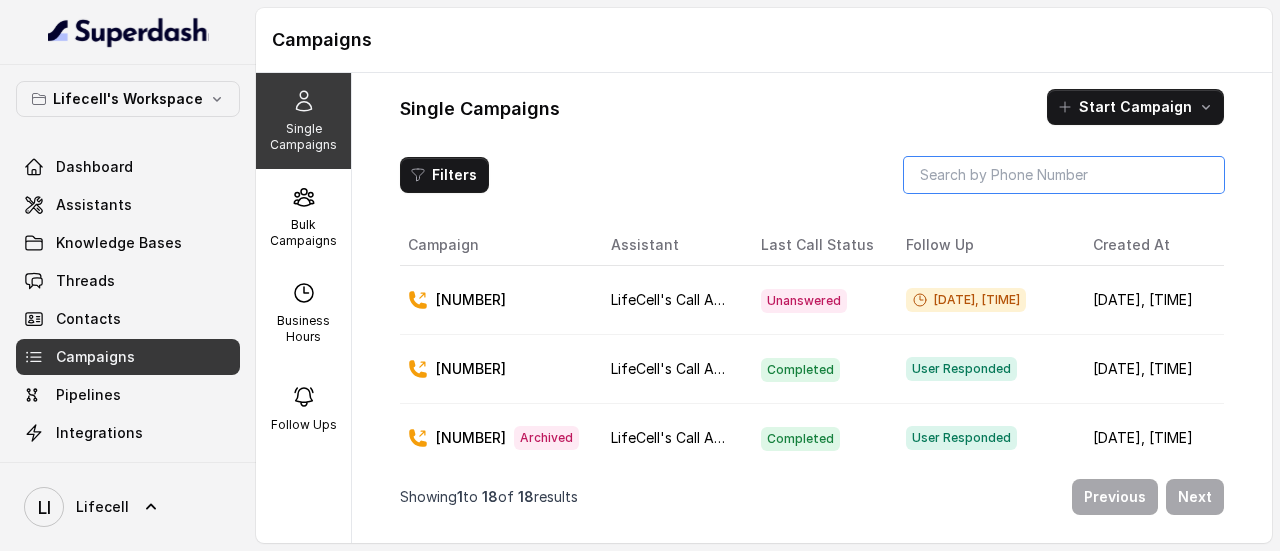 click at bounding box center (1064, 175) 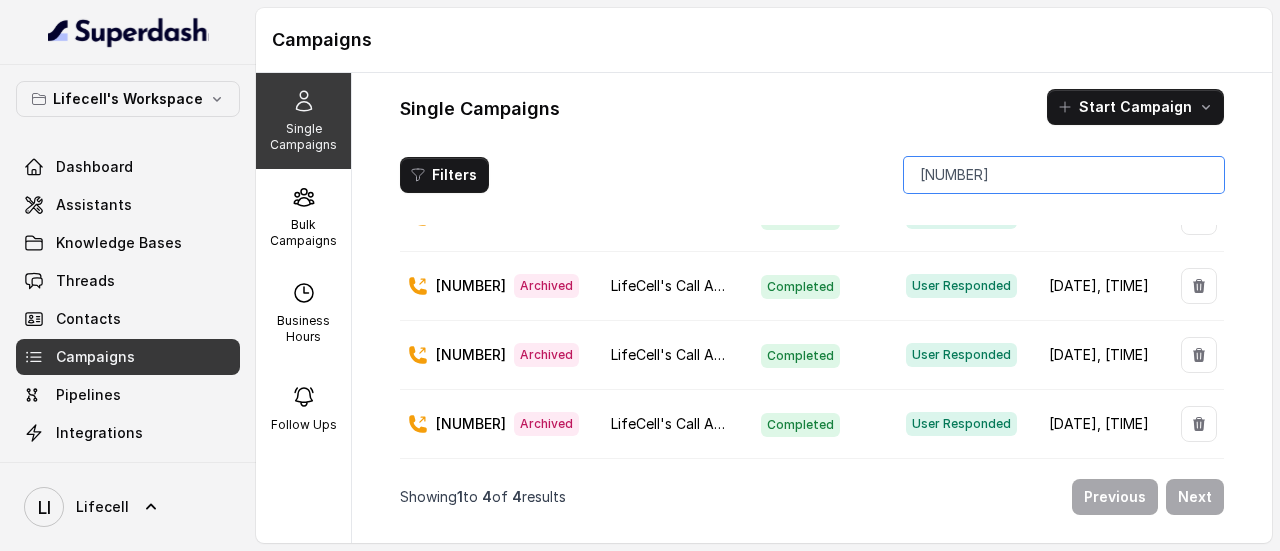 scroll, scrollTop: 107, scrollLeft: 0, axis: vertical 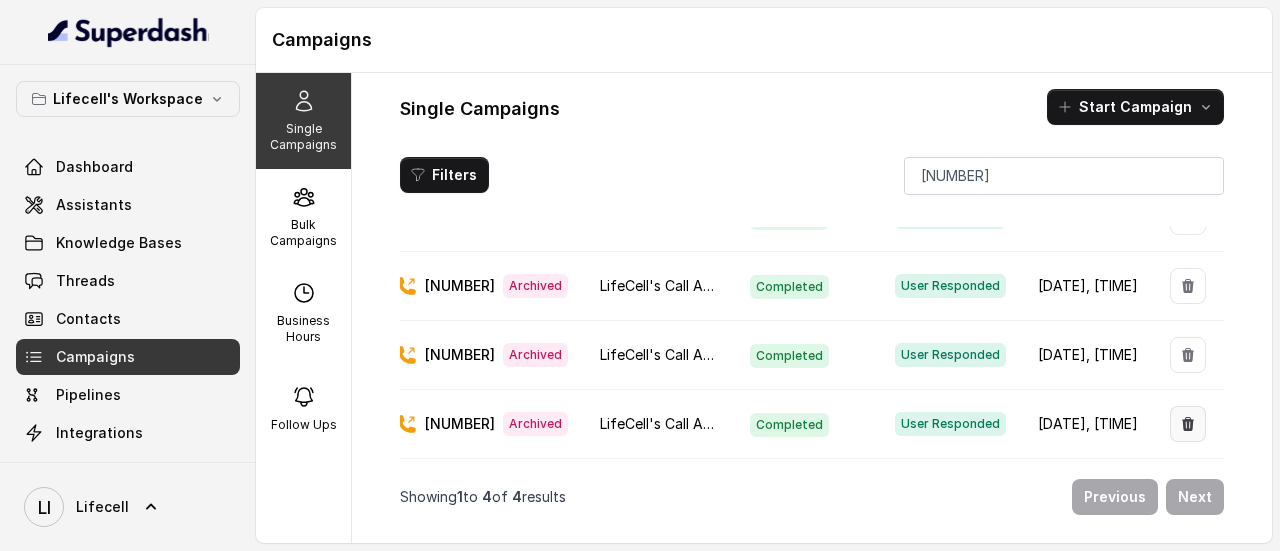 click at bounding box center [1188, 424] 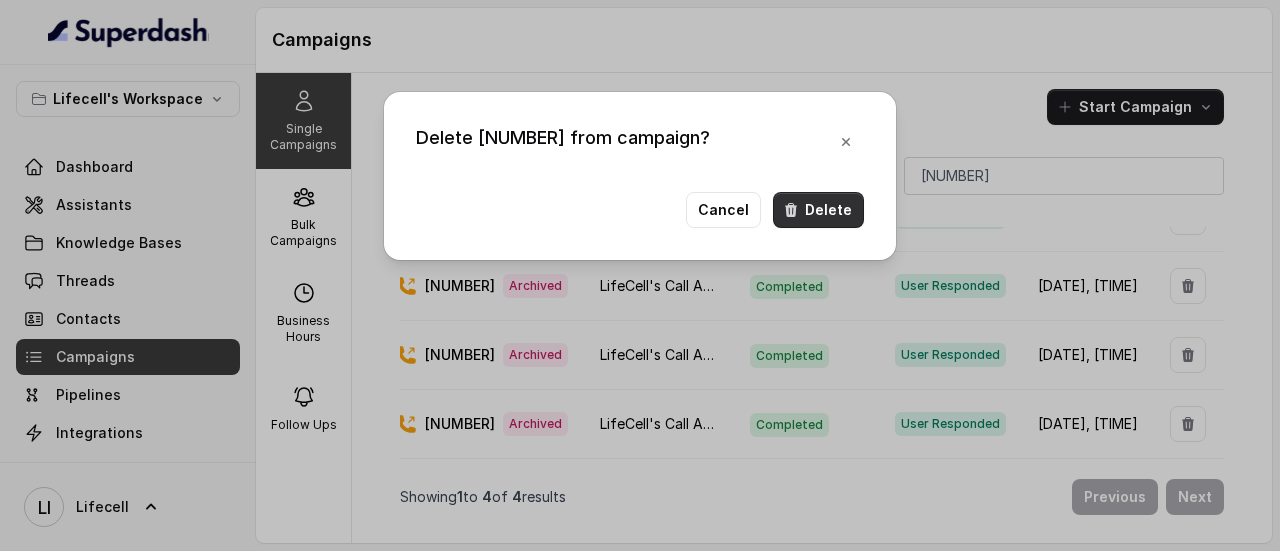 click on "Delete" at bounding box center [818, 210] 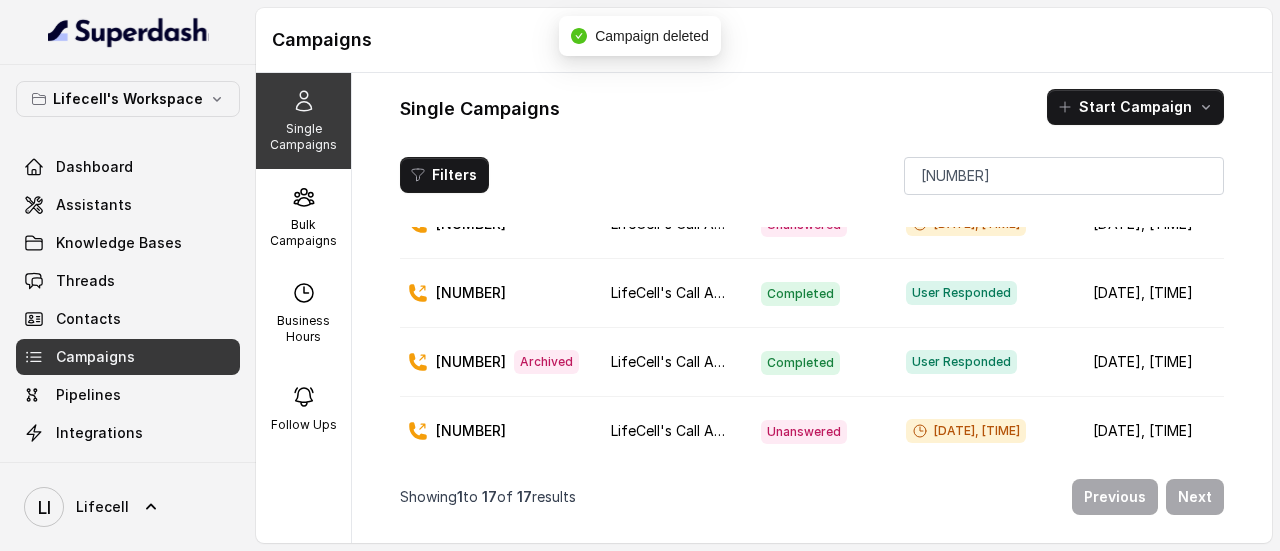 scroll, scrollTop: 200, scrollLeft: 0, axis: vertical 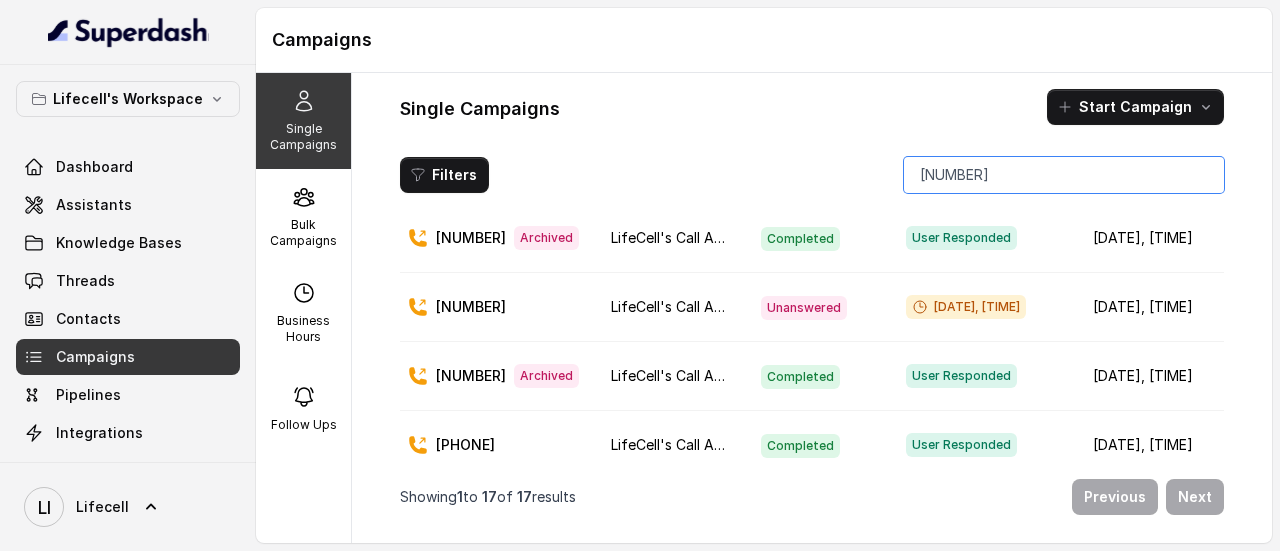 click on "[NUMBER]" at bounding box center [1064, 175] 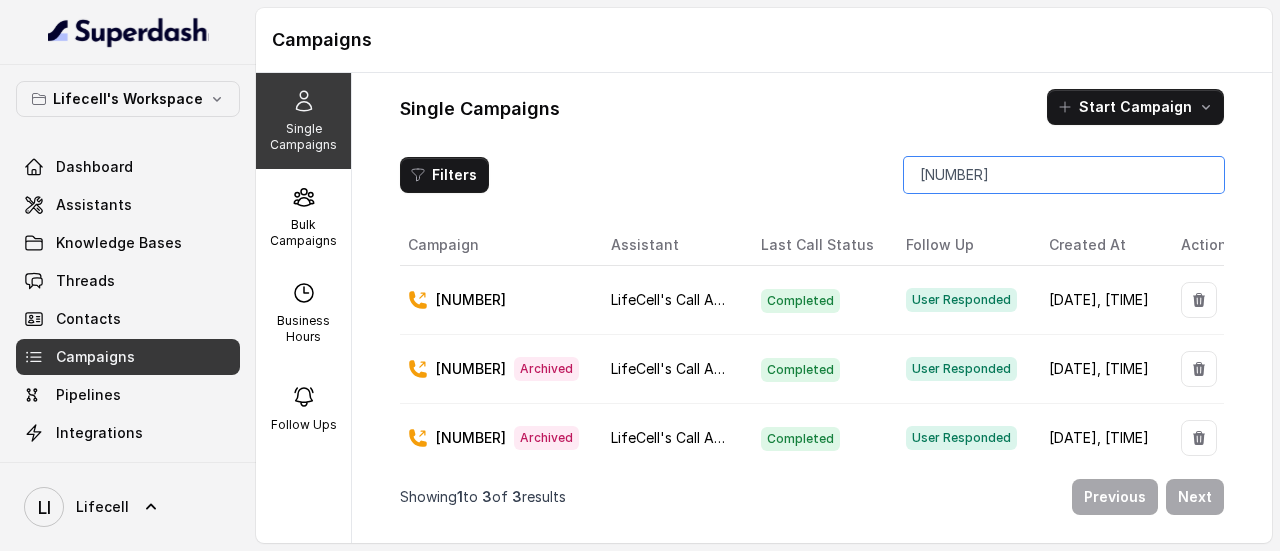 scroll, scrollTop: 0, scrollLeft: 50, axis: horizontal 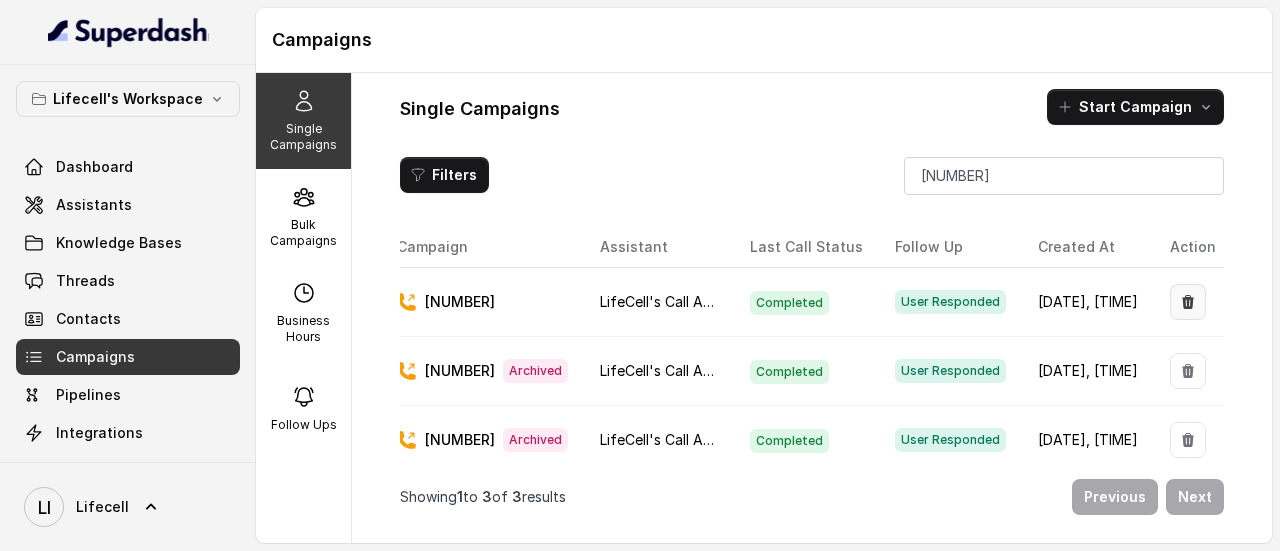 click 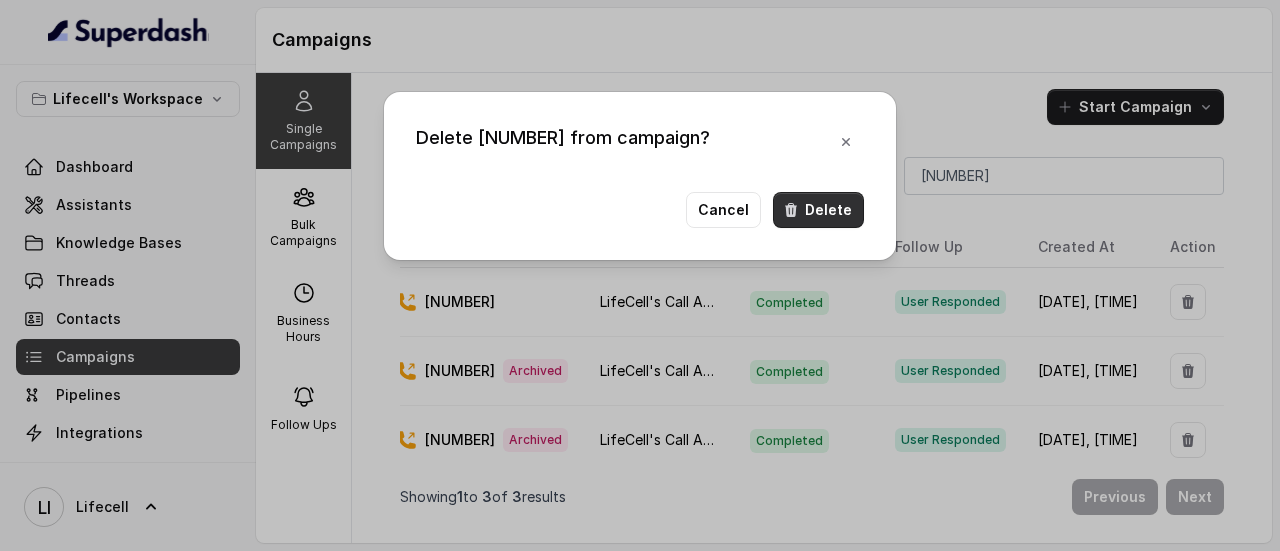 click on "Delete" at bounding box center (818, 210) 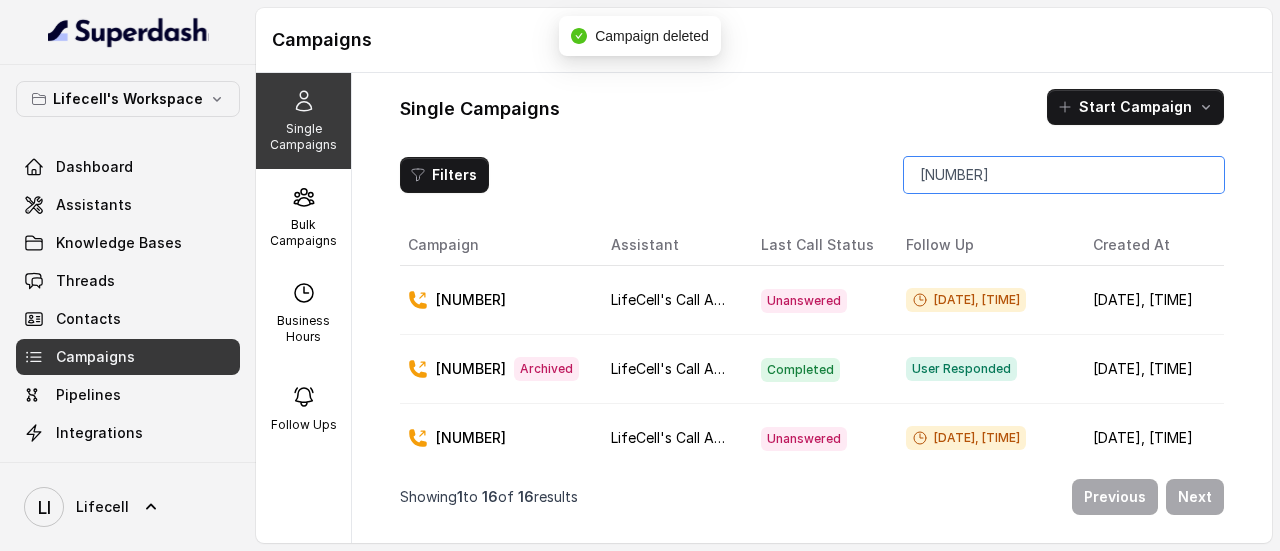 click on "[NUMBER]" at bounding box center [1064, 175] 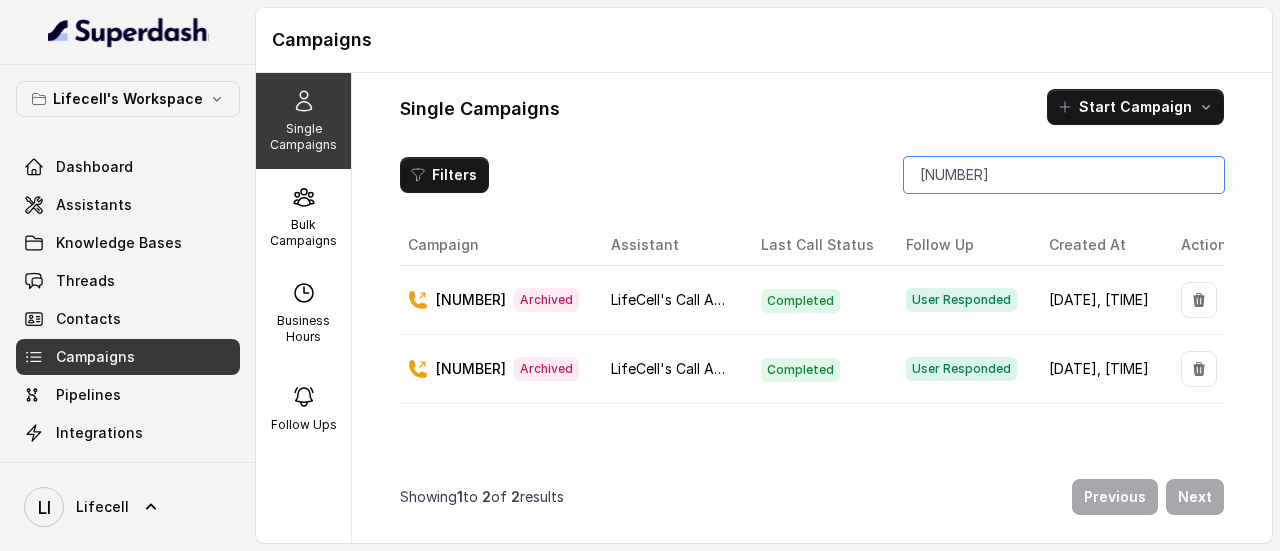 scroll, scrollTop: 0, scrollLeft: 49, axis: horizontal 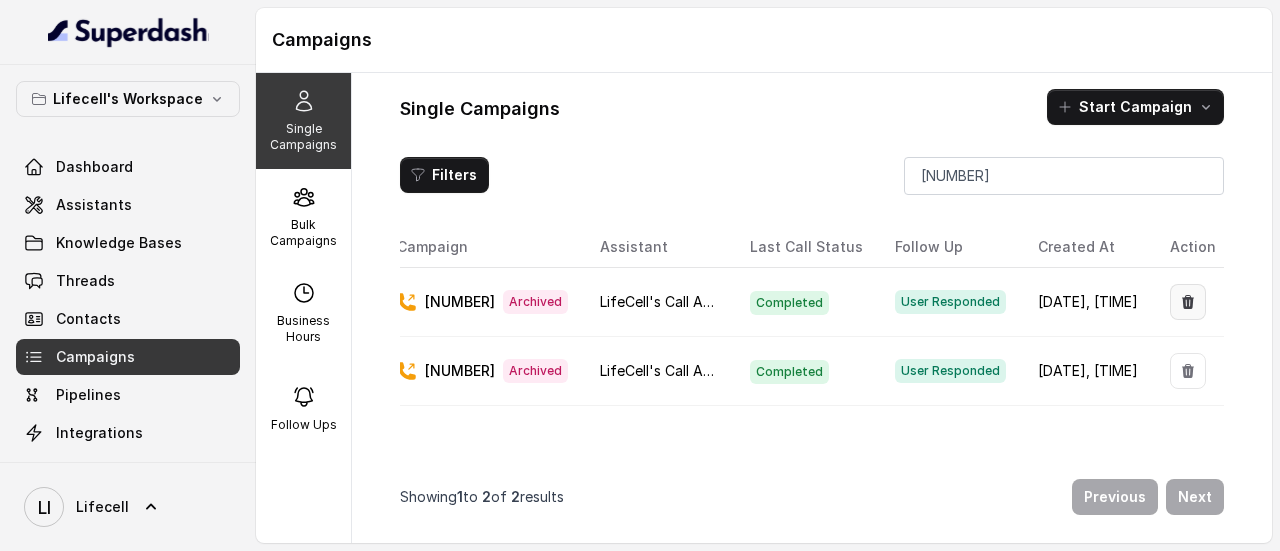 click at bounding box center [1188, 302] 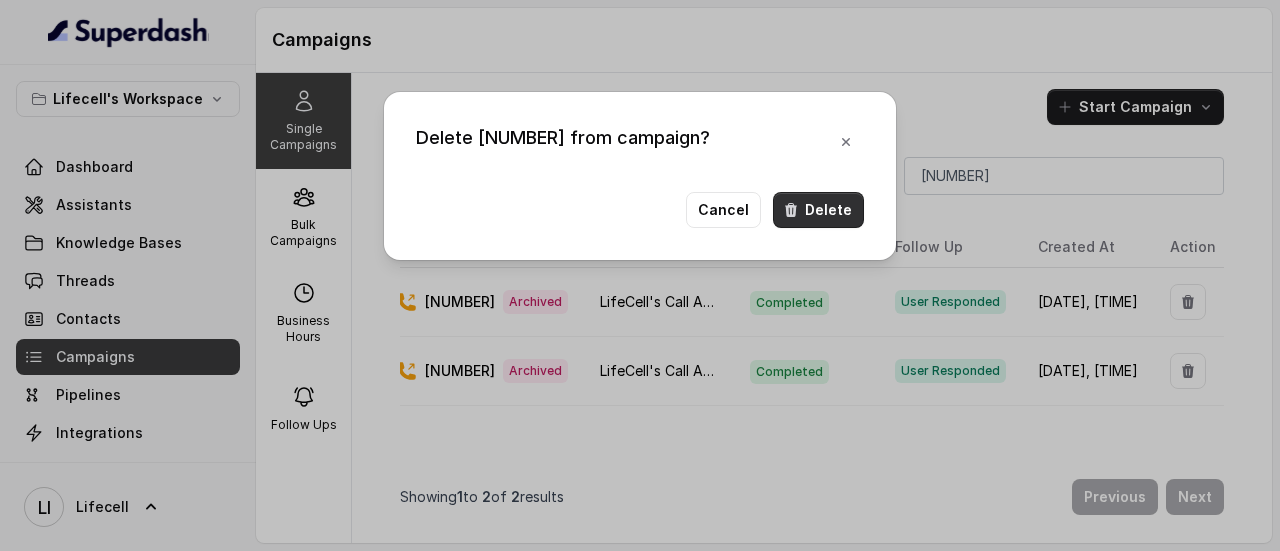click on "Delete" at bounding box center [818, 210] 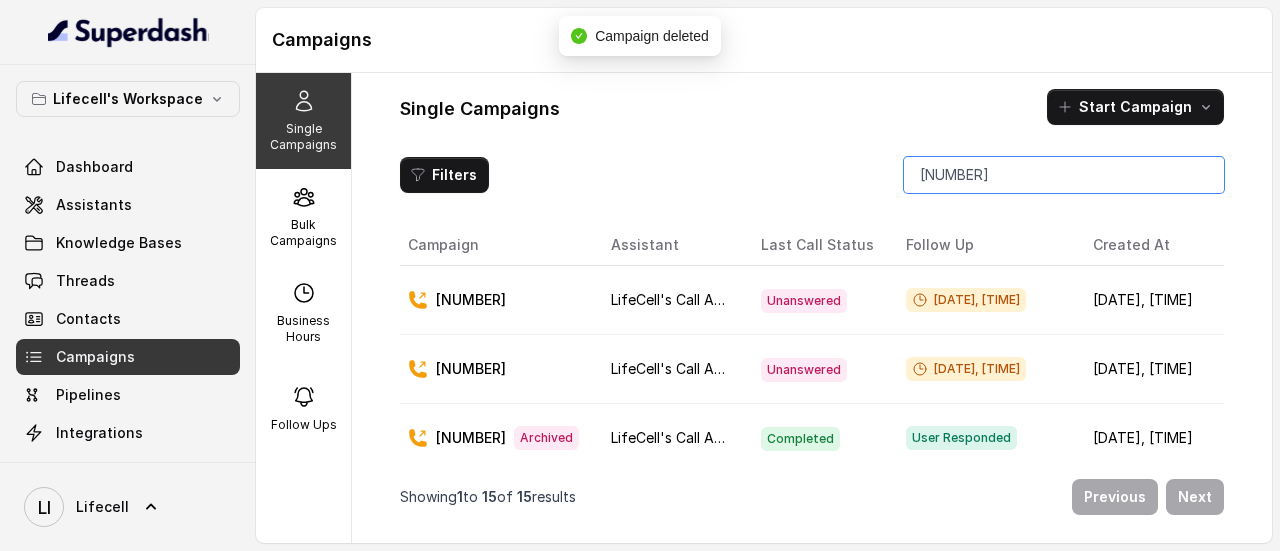 click on "[NUMBER]" at bounding box center (1064, 175) 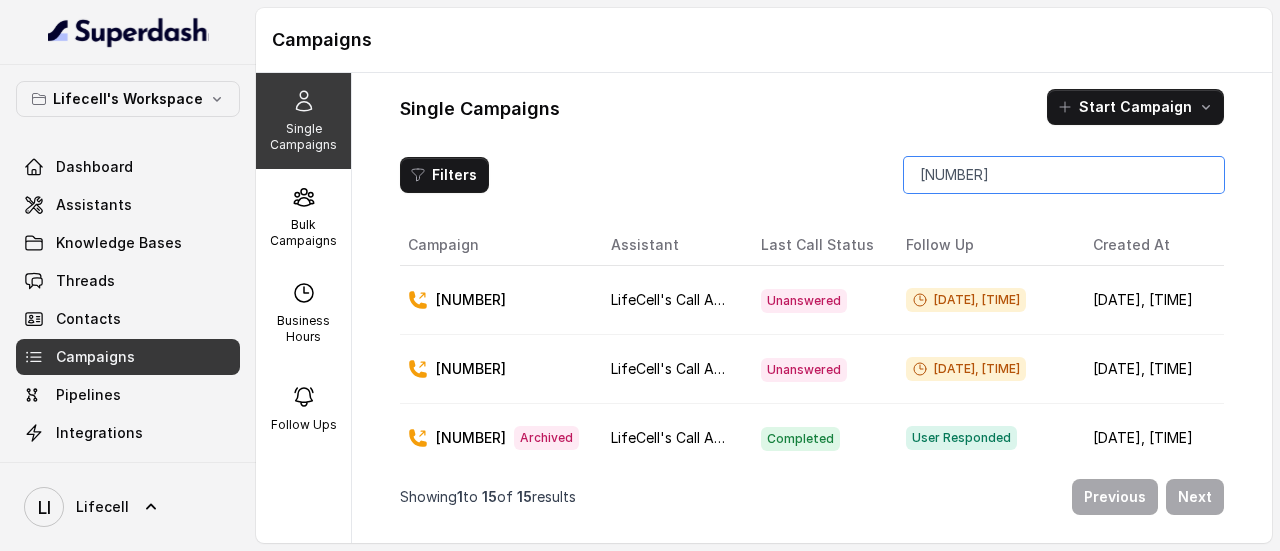 type on "[NUMBER]" 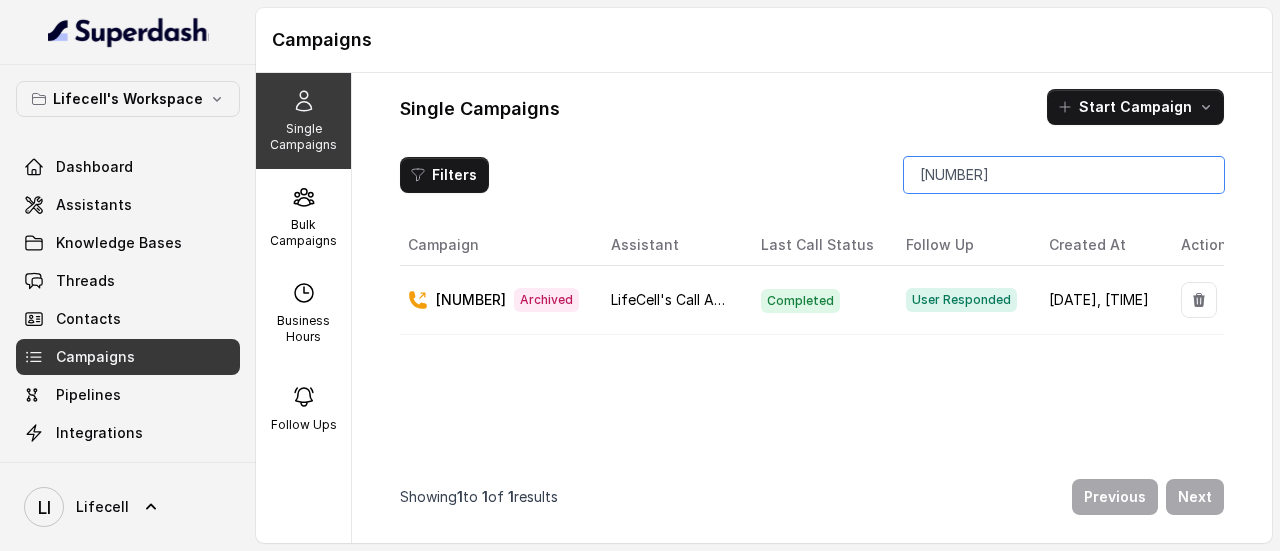 scroll, scrollTop: 0, scrollLeft: 43, axis: horizontal 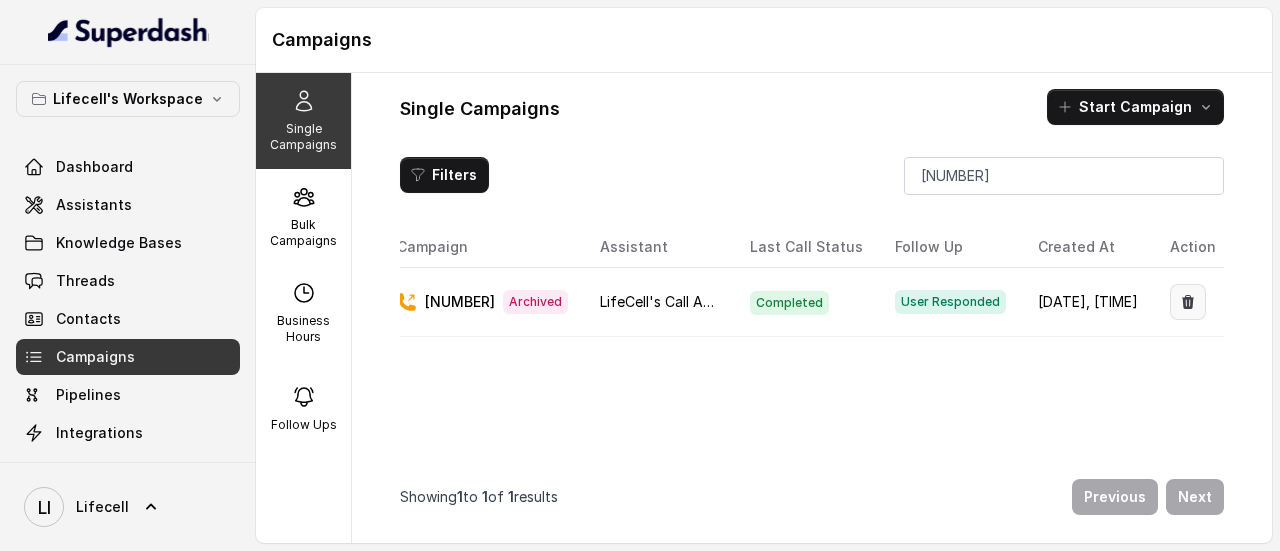 click at bounding box center [1188, 302] 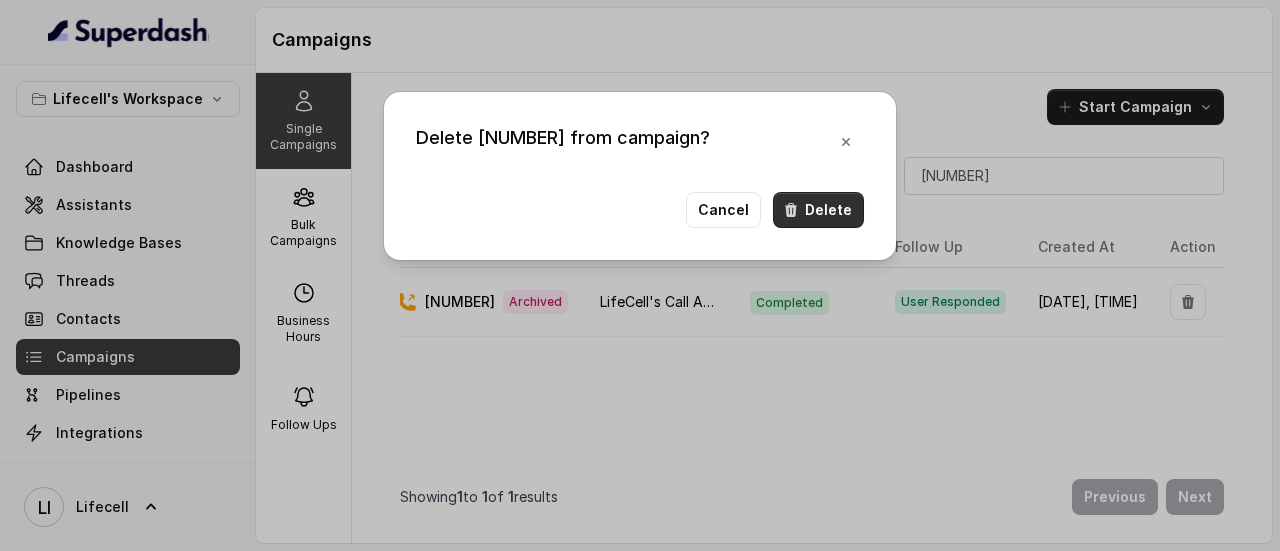 click on "Delete" at bounding box center [818, 210] 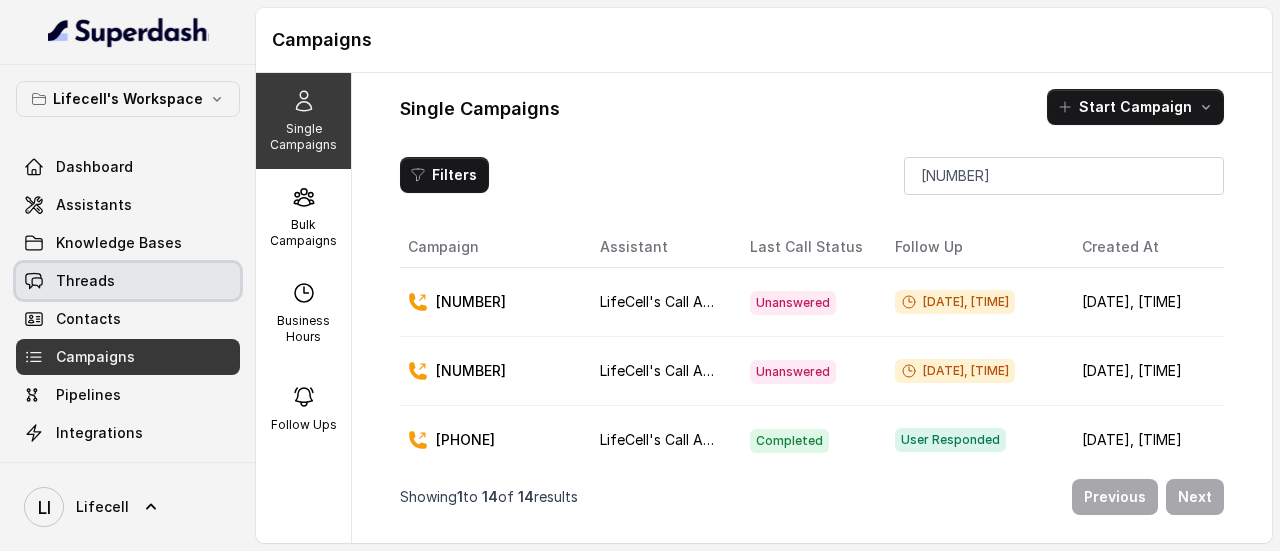 click on "Threads" at bounding box center [128, 281] 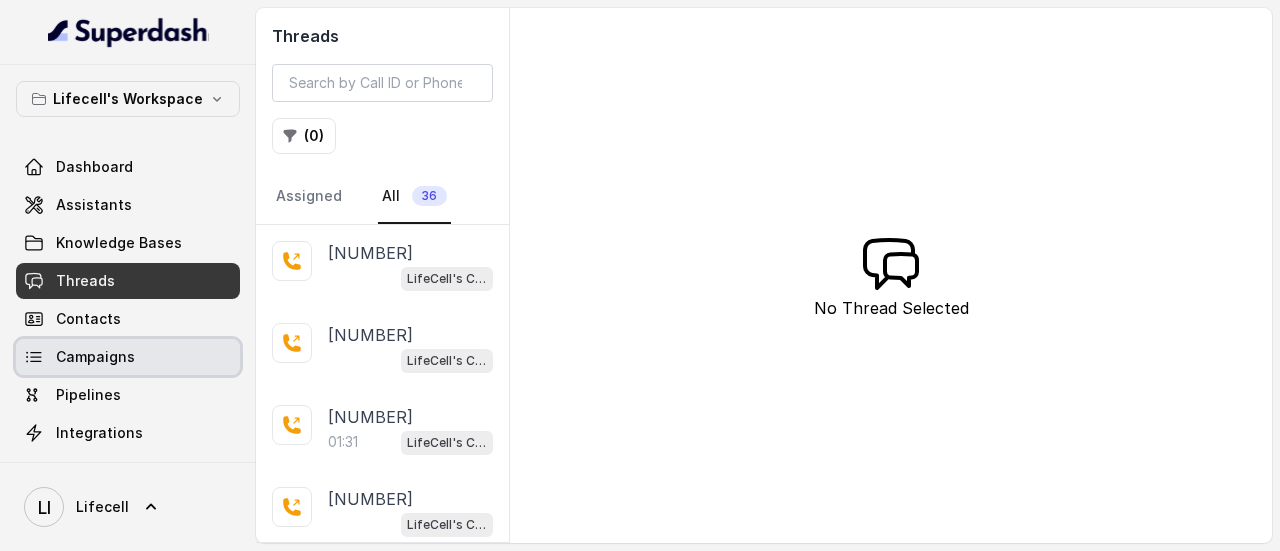 click on "Campaigns" at bounding box center (128, 357) 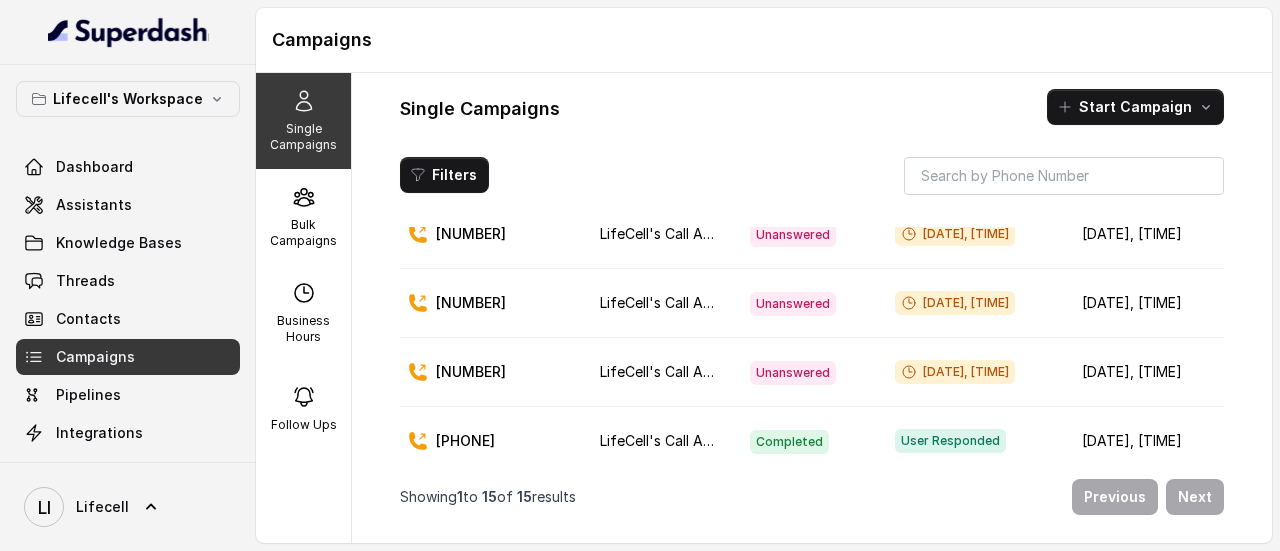 scroll, scrollTop: 0, scrollLeft: 0, axis: both 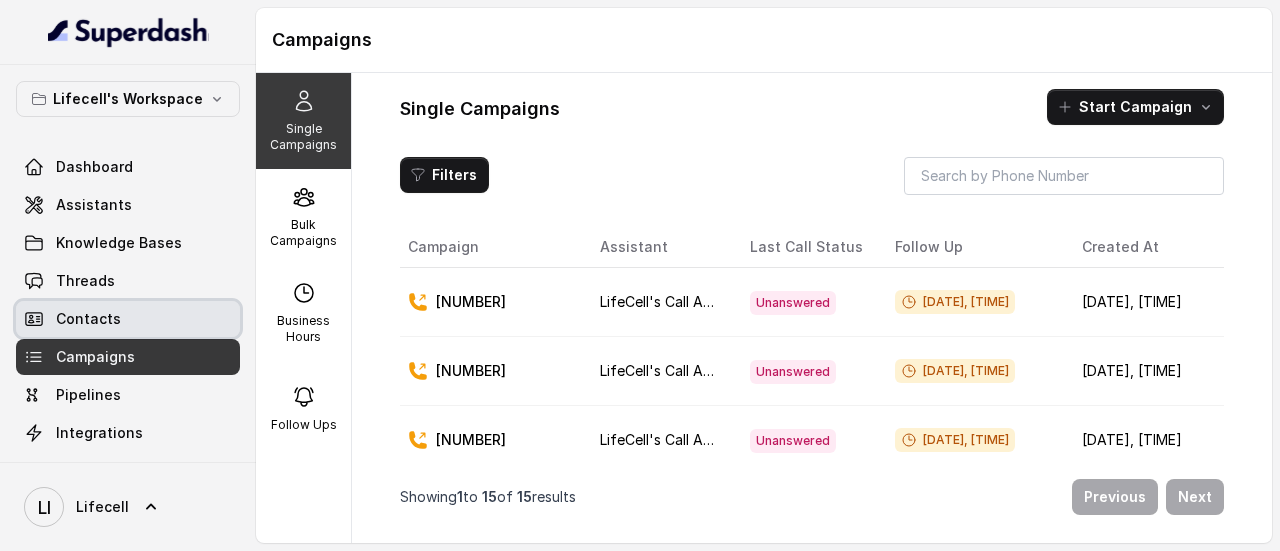 click on "Contacts" at bounding box center (88, 319) 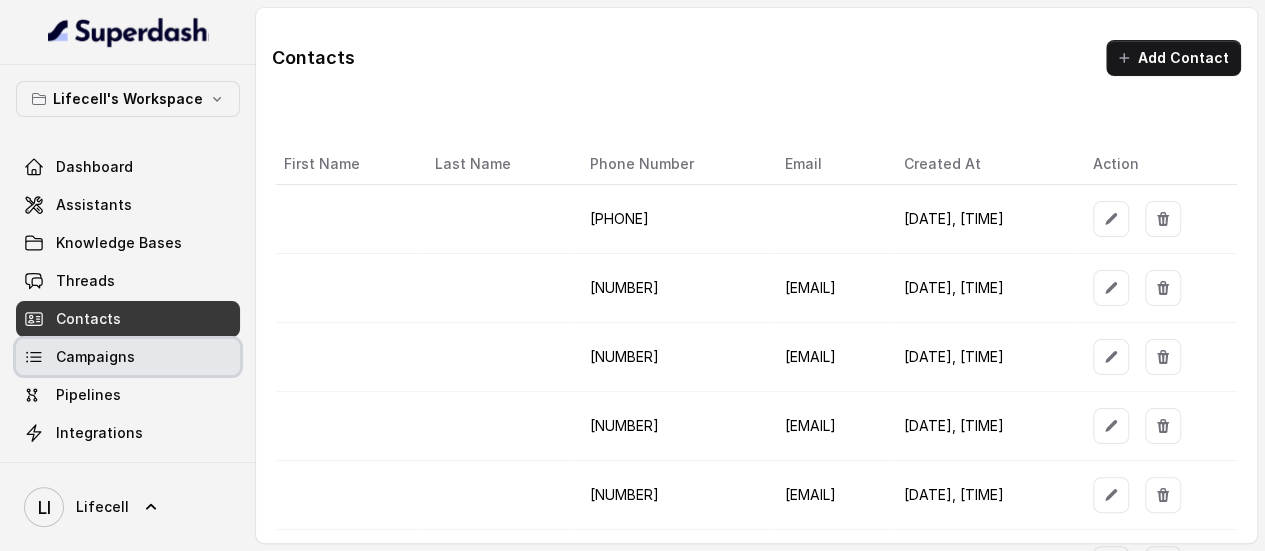 click on "Campaigns" at bounding box center (95, 357) 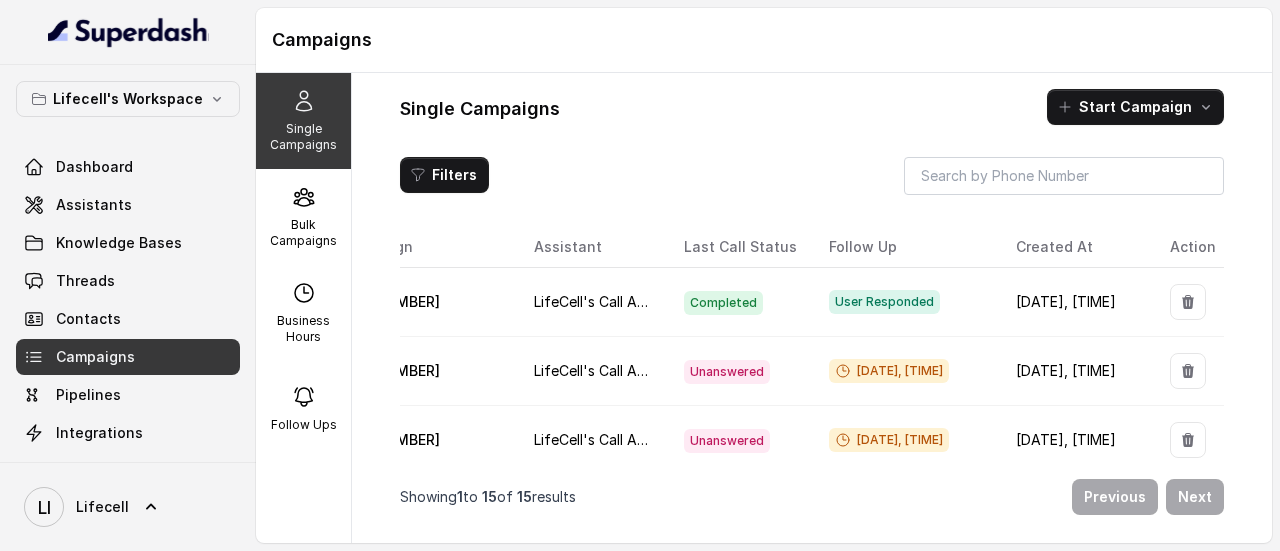 scroll, scrollTop: 0, scrollLeft: 0, axis: both 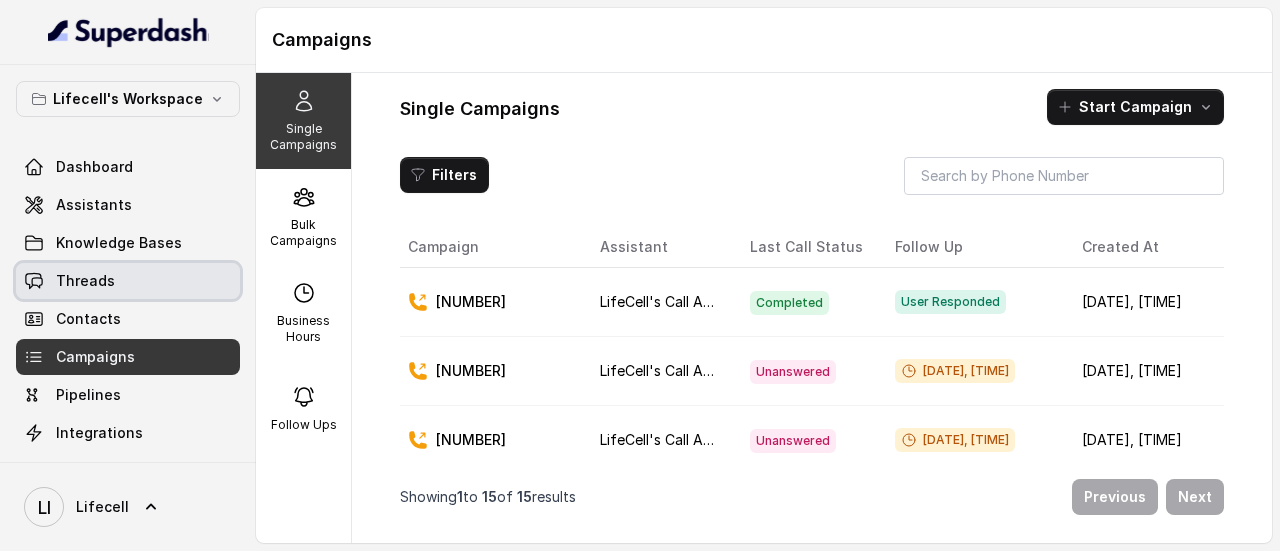 click on "Threads" at bounding box center (85, 281) 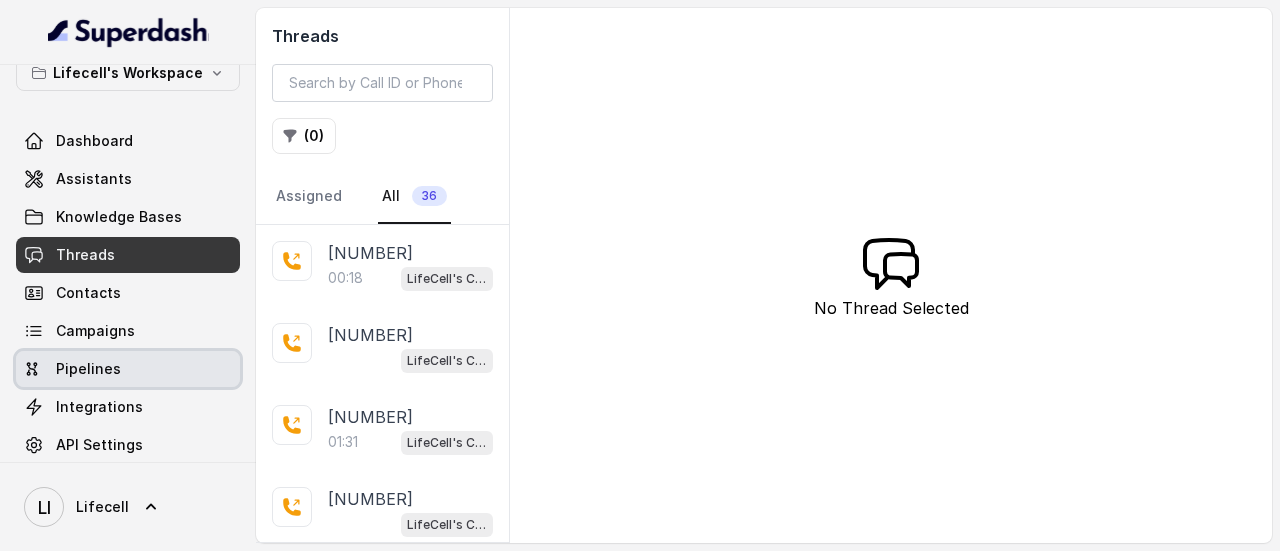 scroll, scrollTop: 41, scrollLeft: 0, axis: vertical 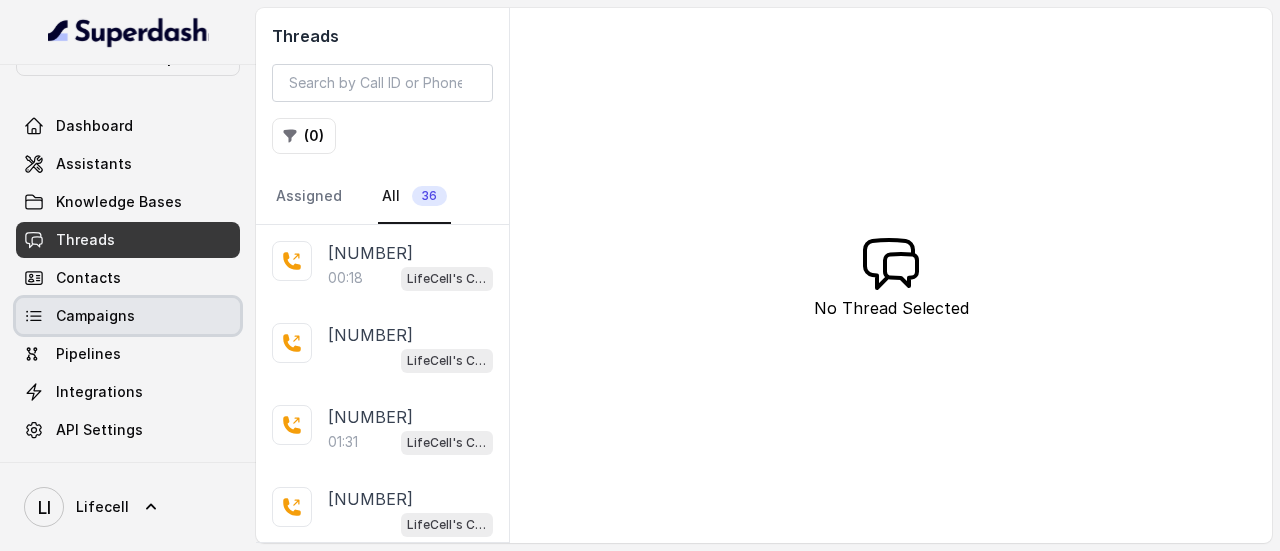 click on "Campaigns" at bounding box center [95, 316] 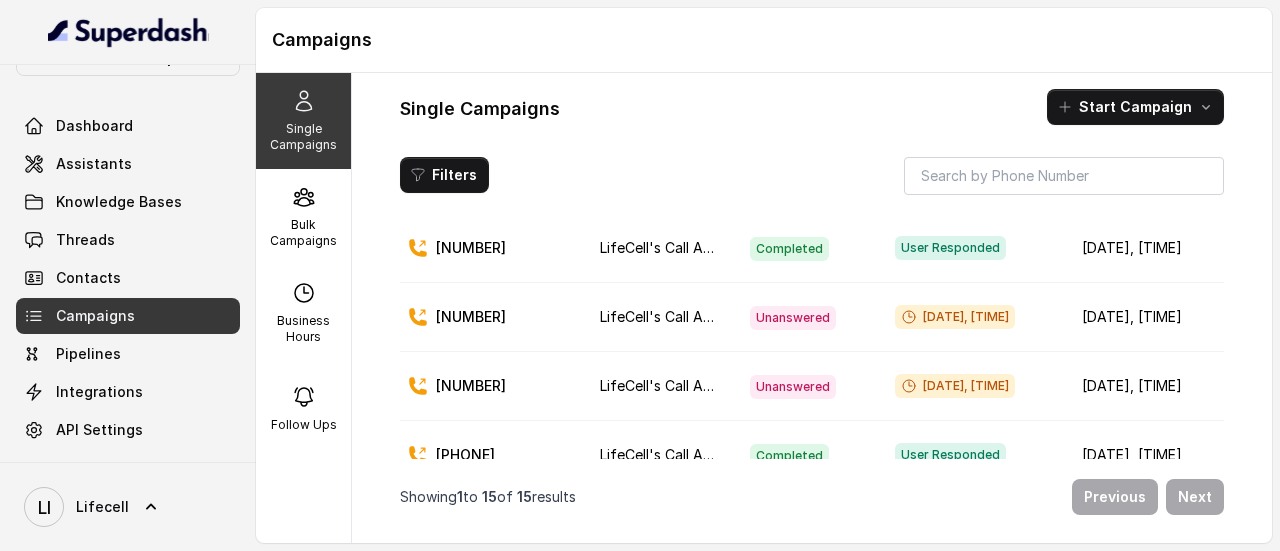 scroll, scrollTop: 0, scrollLeft: 0, axis: both 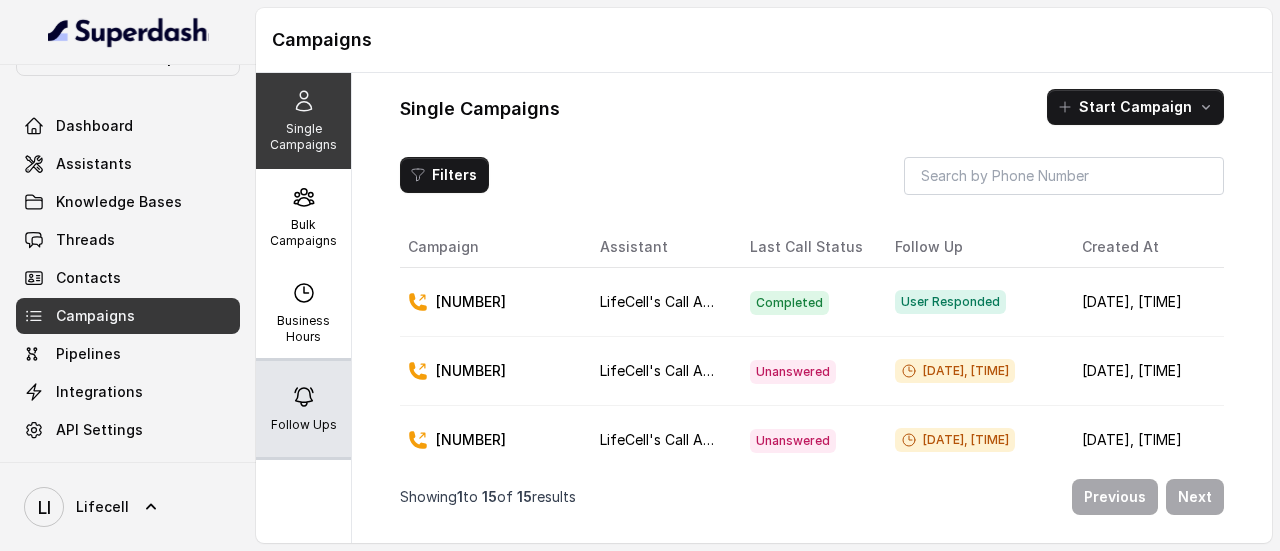 click on "Follow Ups" at bounding box center (303, 409) 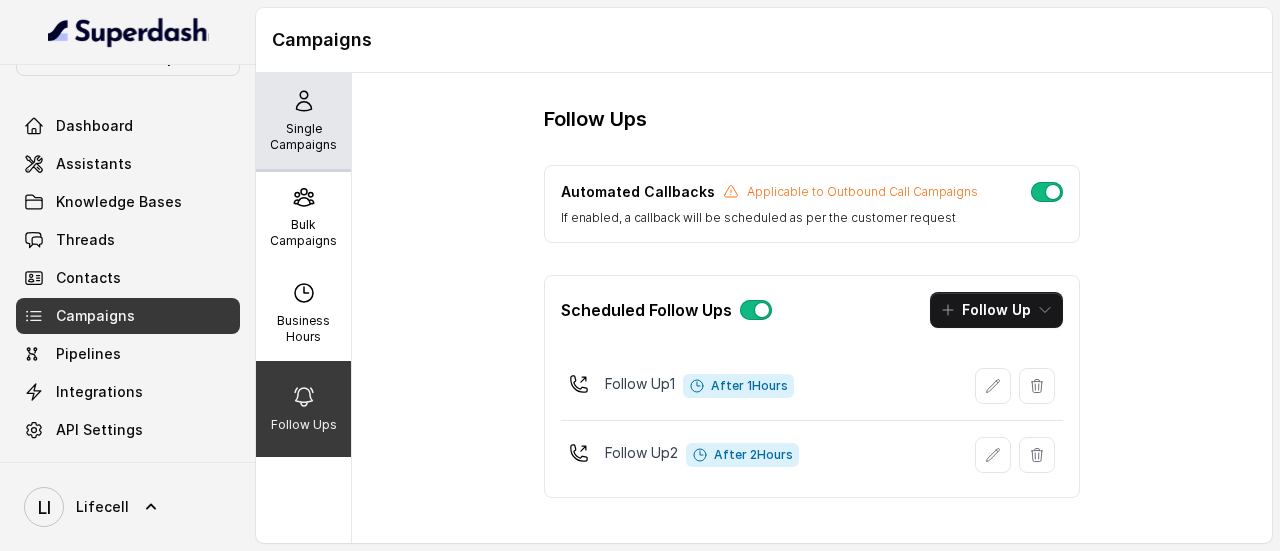 click on "Single Campaigns" at bounding box center (303, 137) 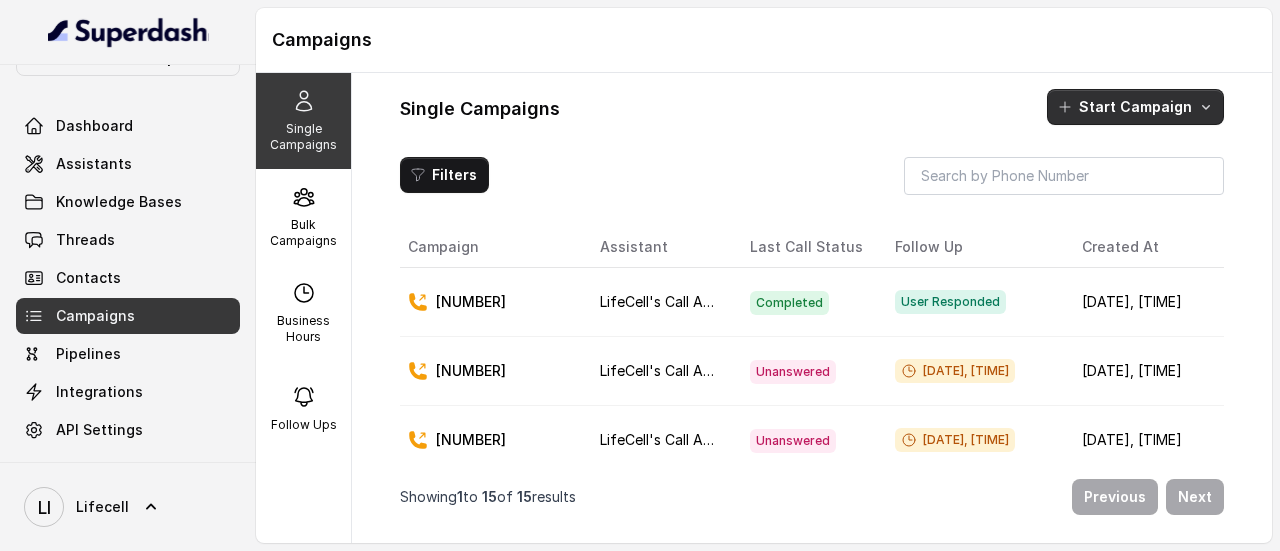 click 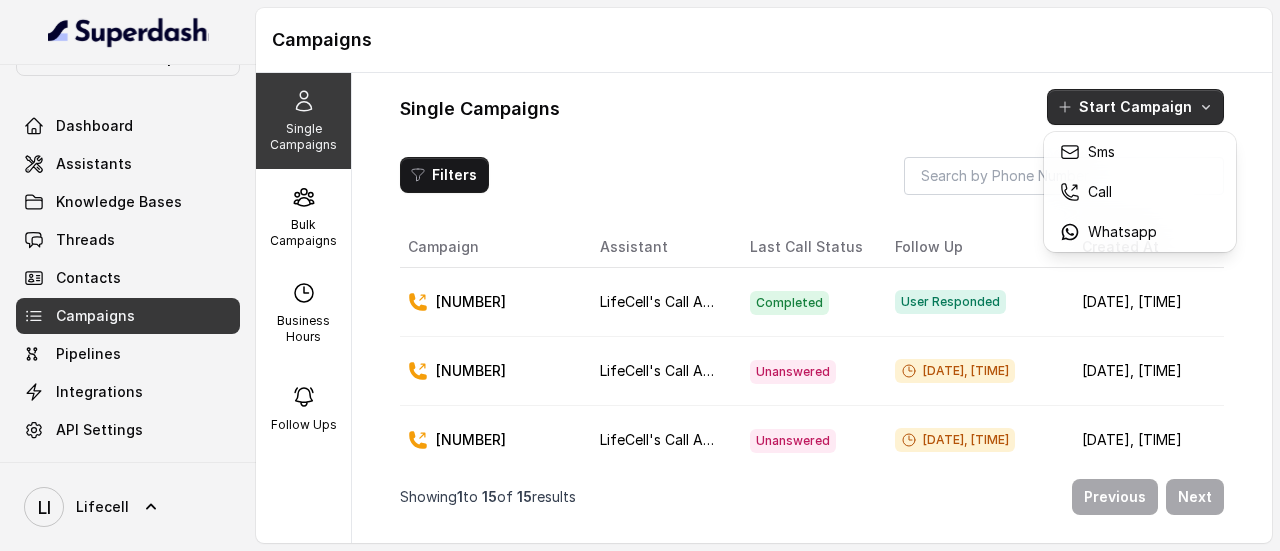 click 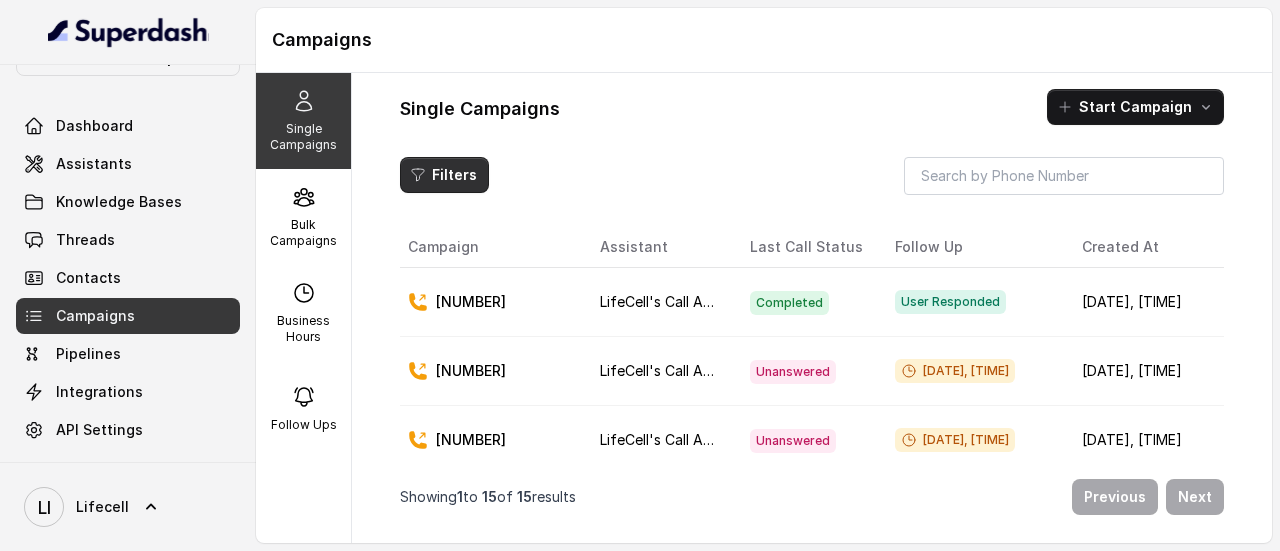 click on "Filters" at bounding box center [444, 175] 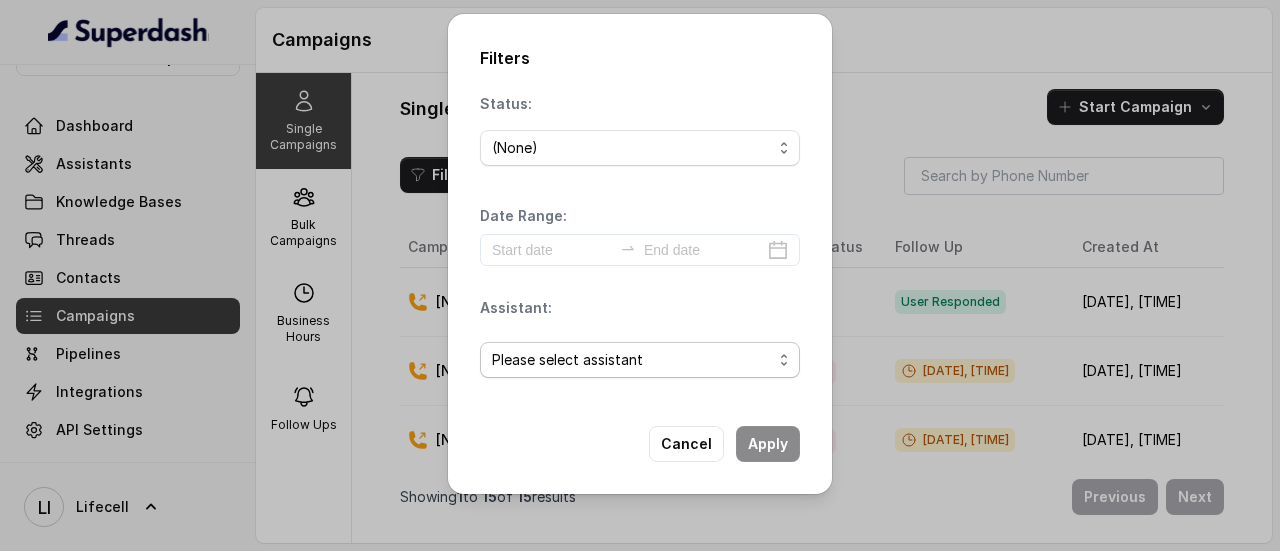click on "Please select assistant" at bounding box center [567, 360] 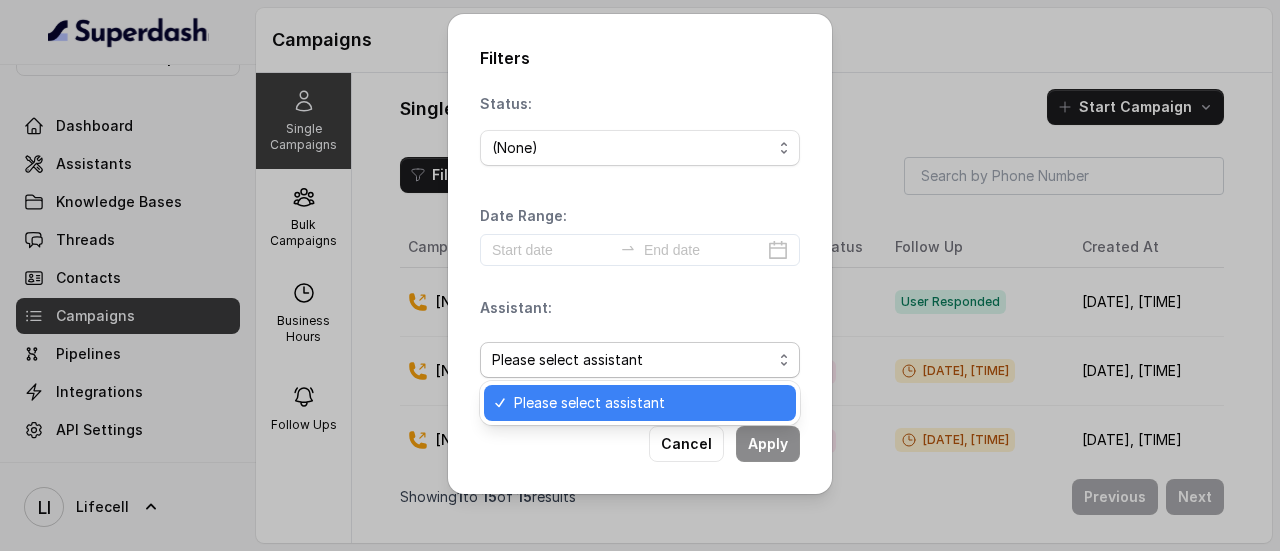click on "Please select assistant" at bounding box center [567, 360] 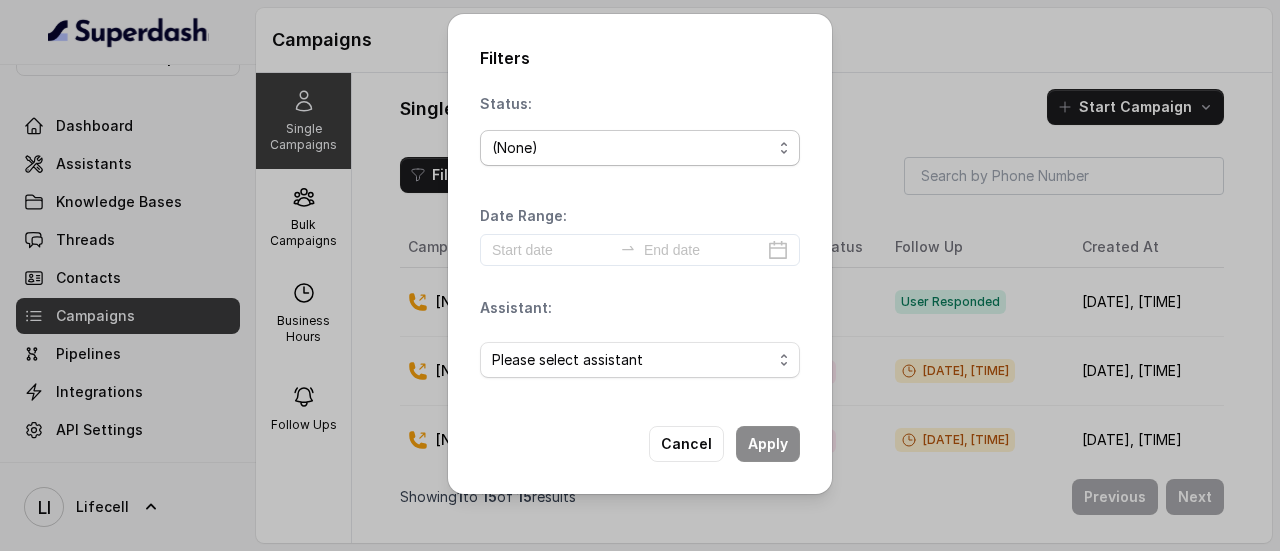 click on "(None)" at bounding box center (632, 148) 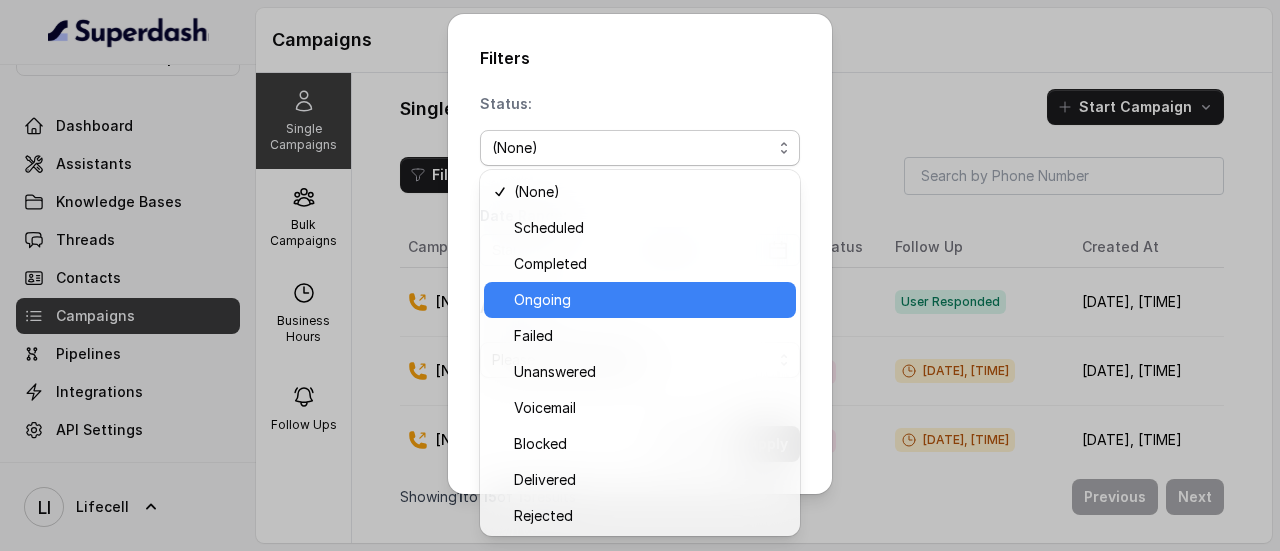 scroll, scrollTop: 74, scrollLeft: 0, axis: vertical 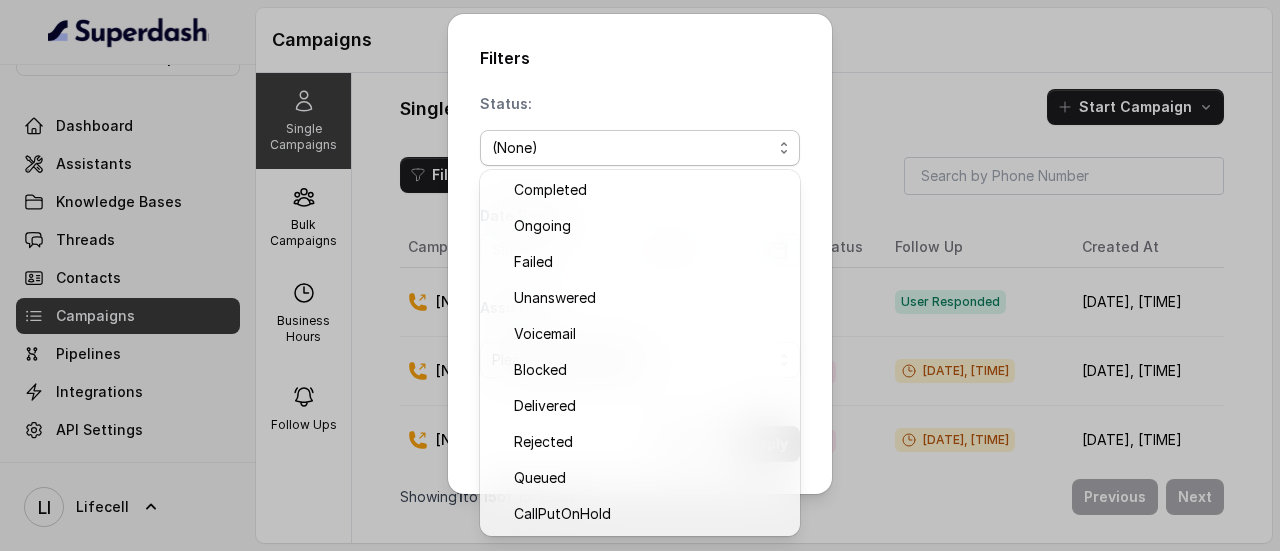 click on "Filters Status: (None) Date Range: Assistant: Please select assistant Cancel Apply" at bounding box center [640, 275] 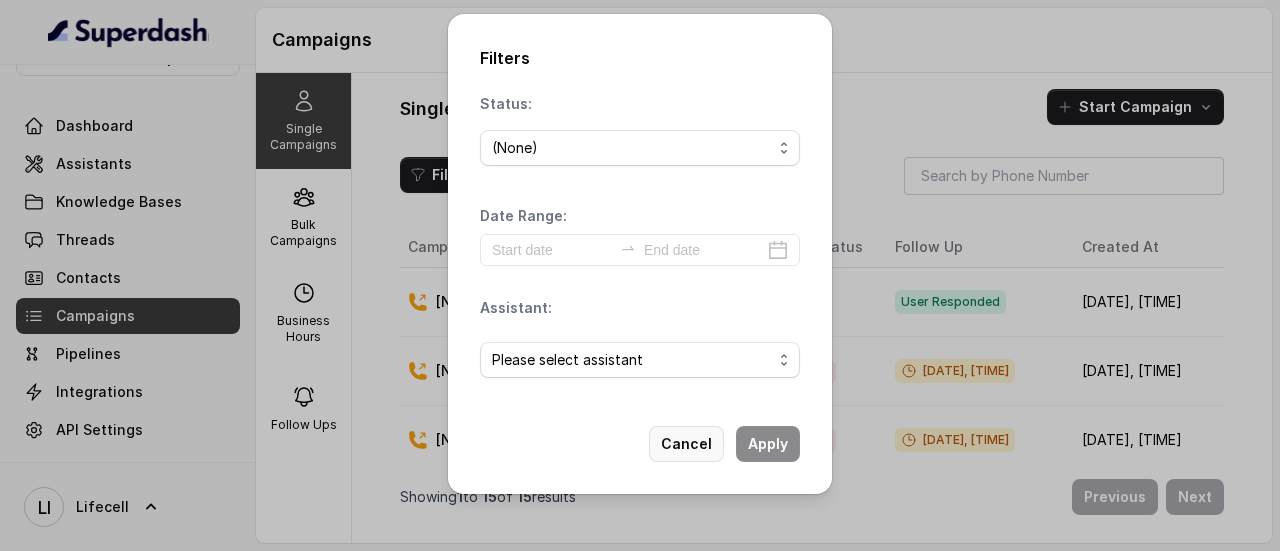 click on "Cancel" at bounding box center [686, 444] 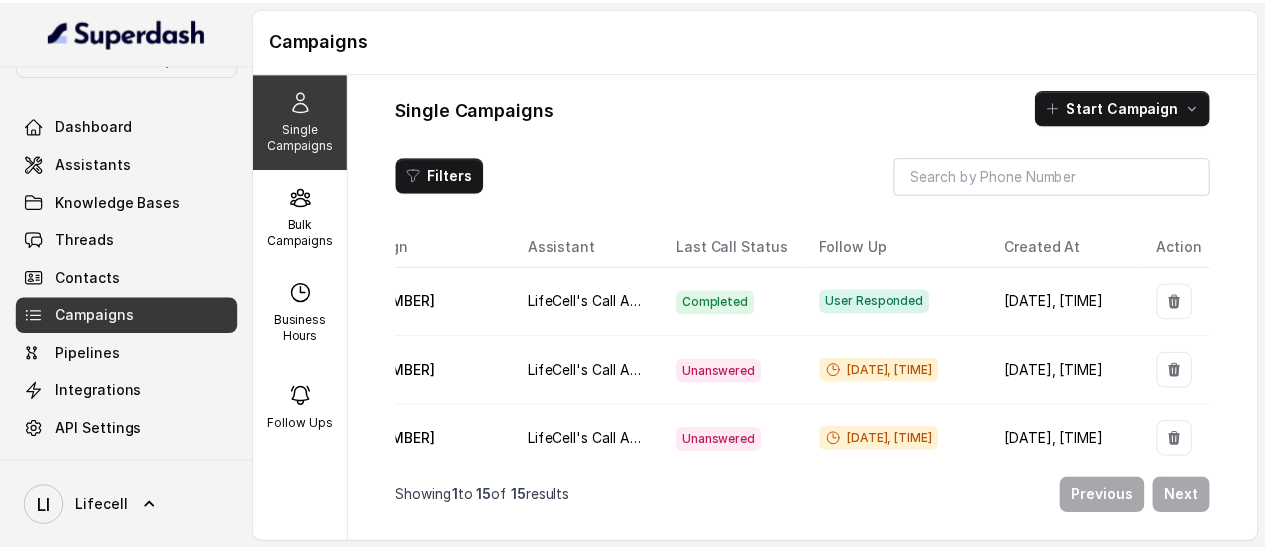 scroll, scrollTop: 0, scrollLeft: 0, axis: both 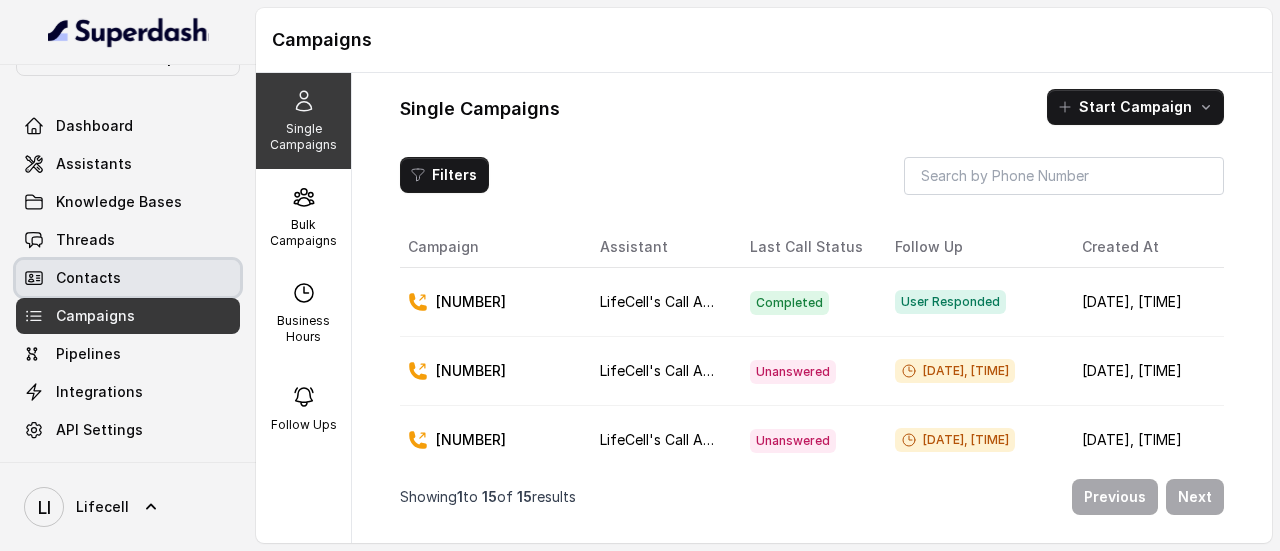 click on "Contacts" at bounding box center [128, 278] 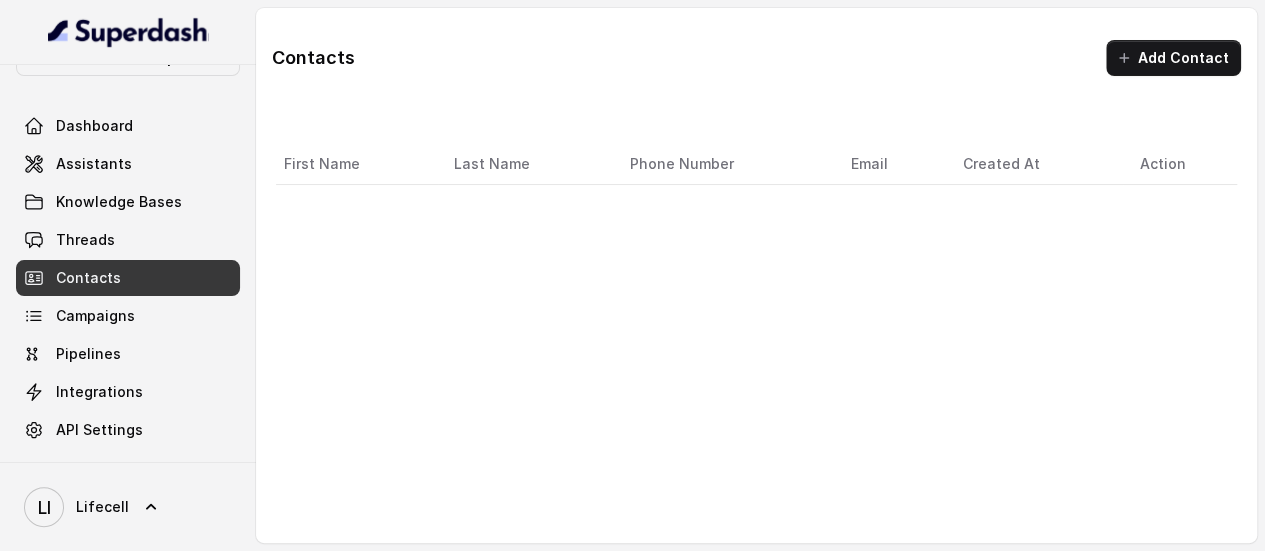 click on "Contacts" at bounding box center (128, 278) 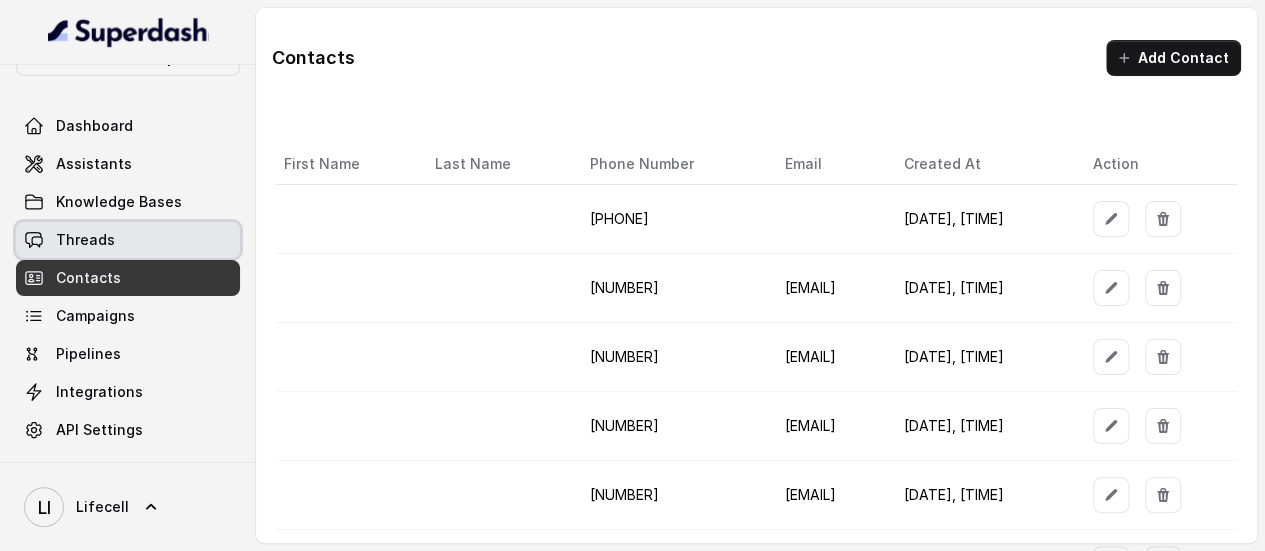 click on "Threads" at bounding box center (128, 240) 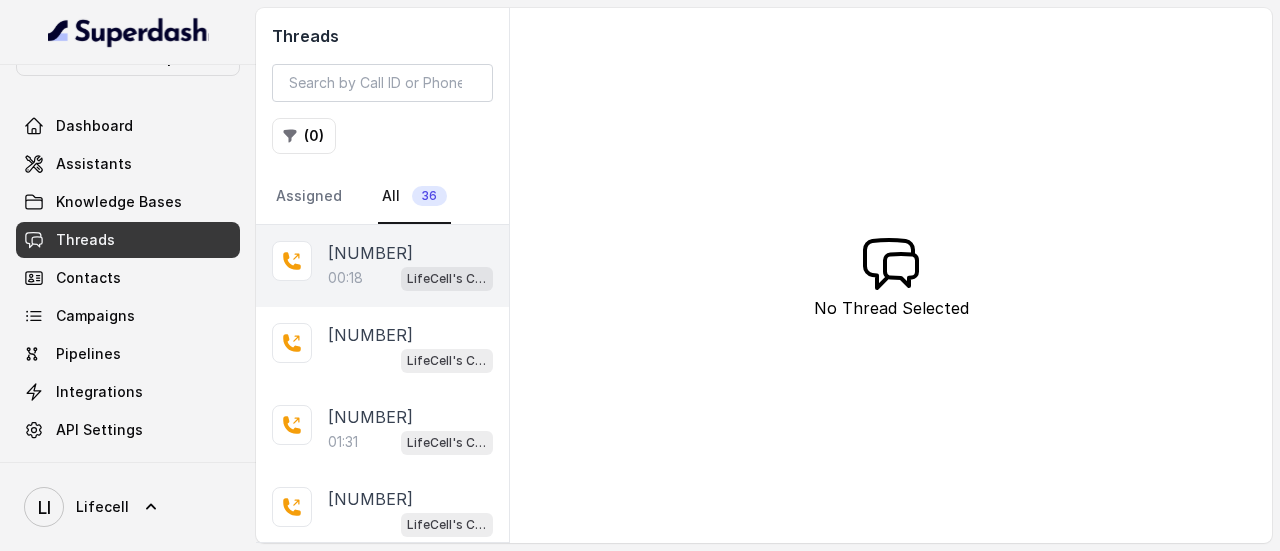 click on "[NUMBER]" at bounding box center (370, 253) 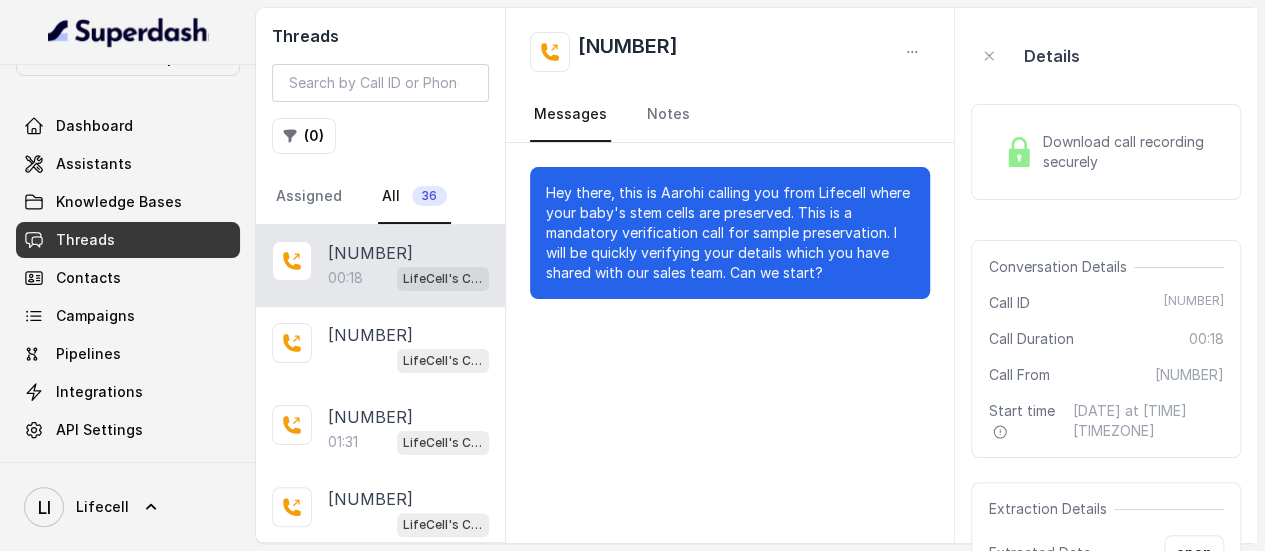 scroll, scrollTop: 0, scrollLeft: 0, axis: both 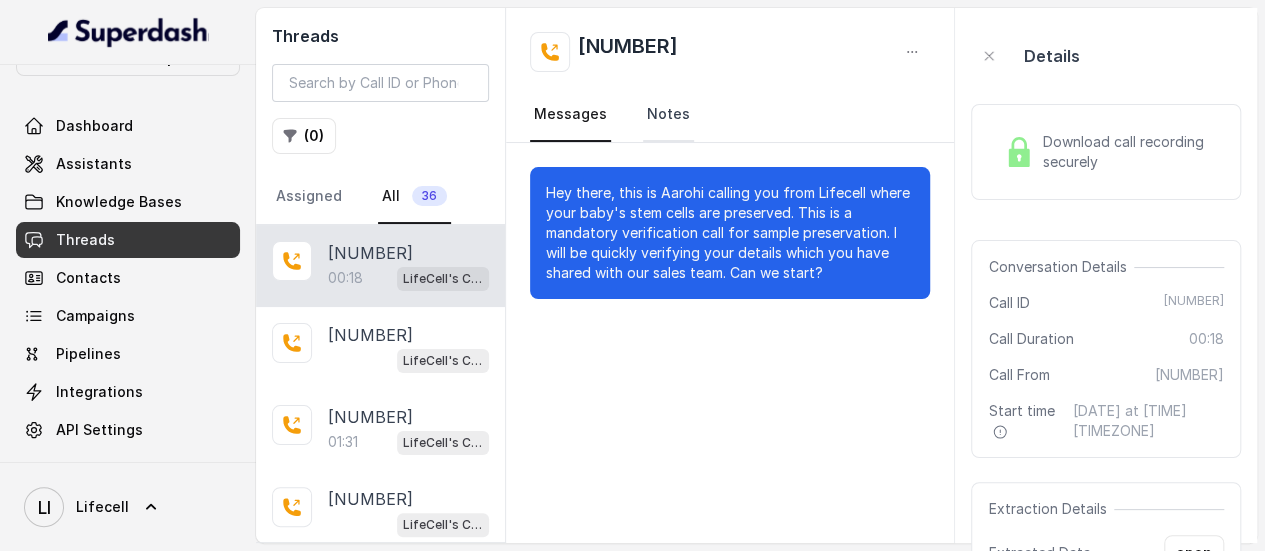 click on "Notes" at bounding box center (668, 115) 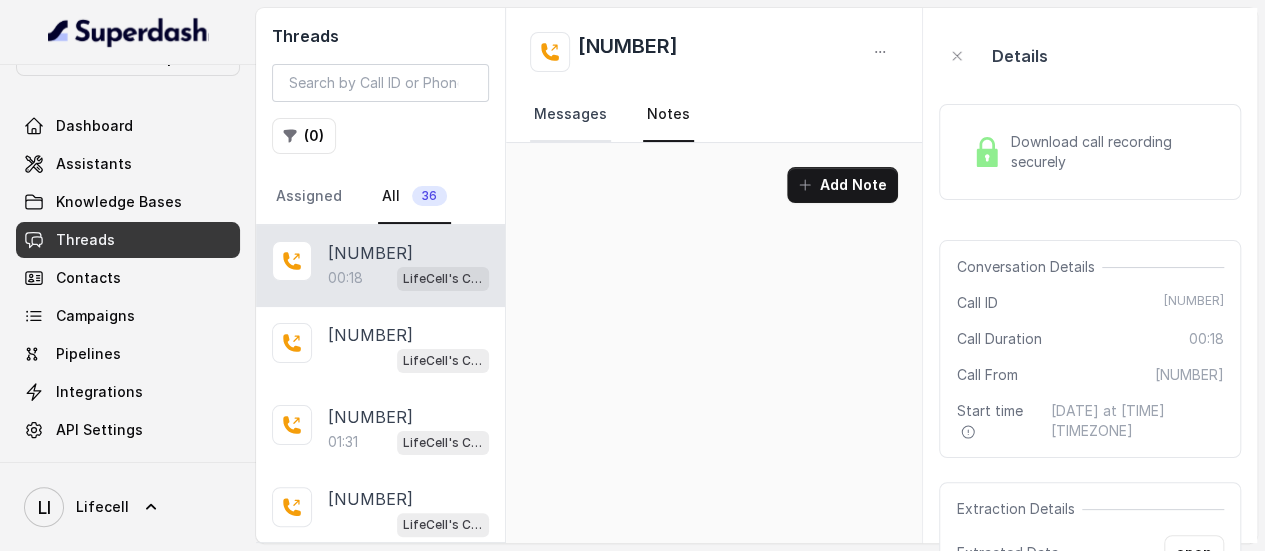 click on "Messages" at bounding box center [570, 115] 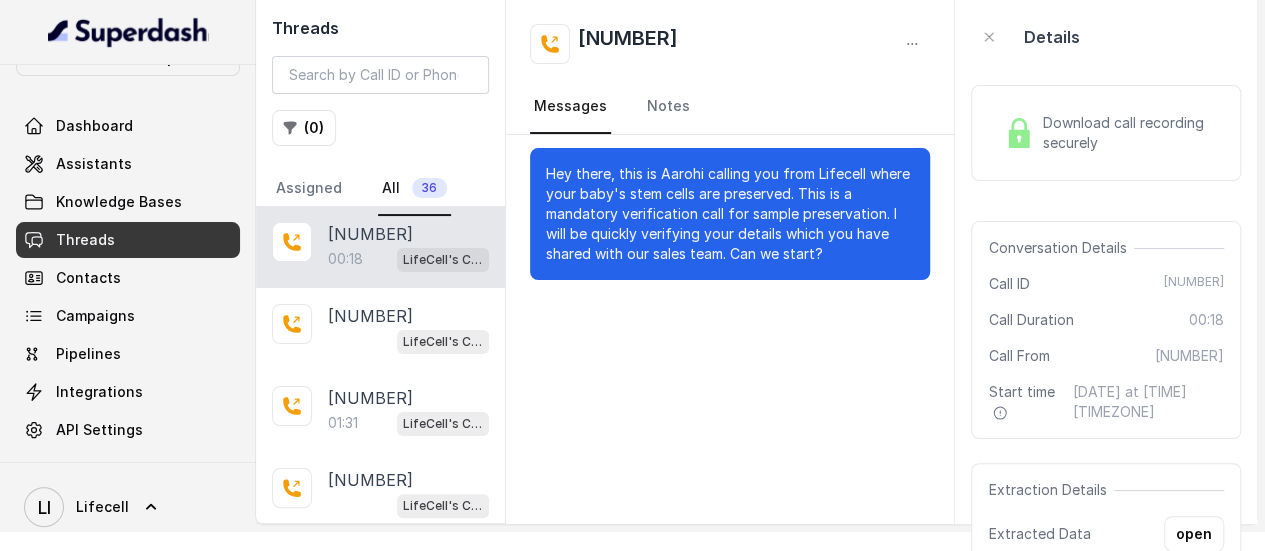 scroll, scrollTop: 0, scrollLeft: 0, axis: both 